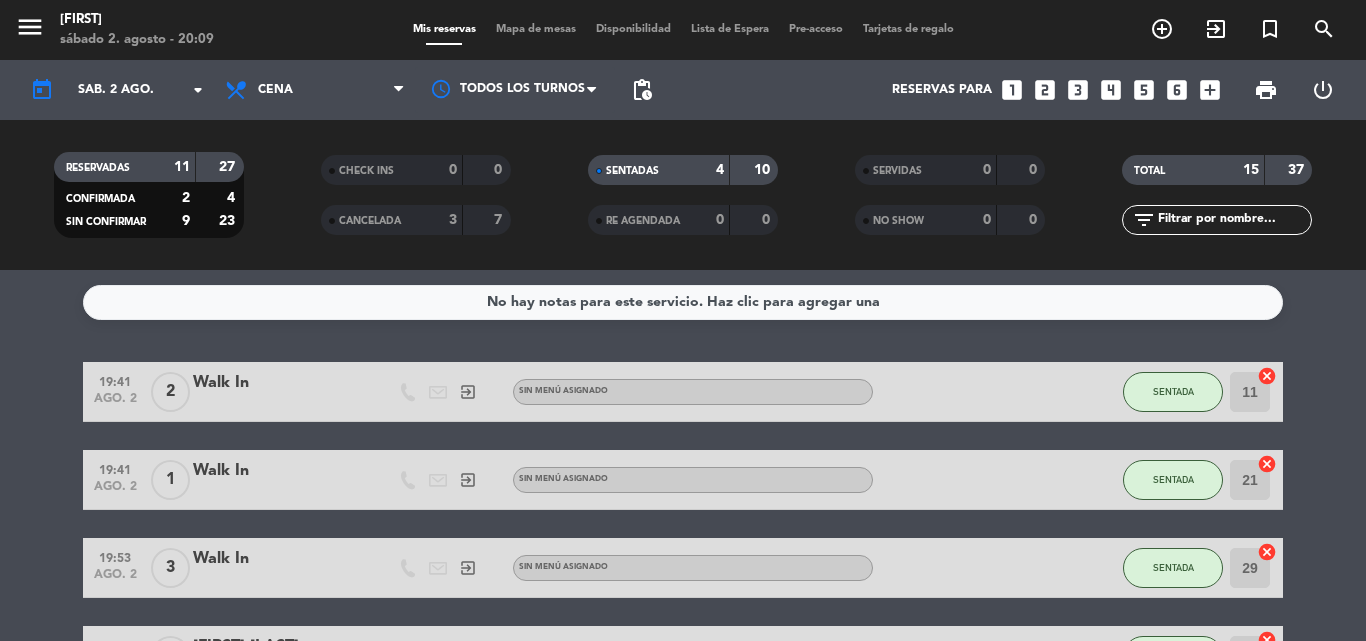 scroll, scrollTop: 0, scrollLeft: 0, axis: both 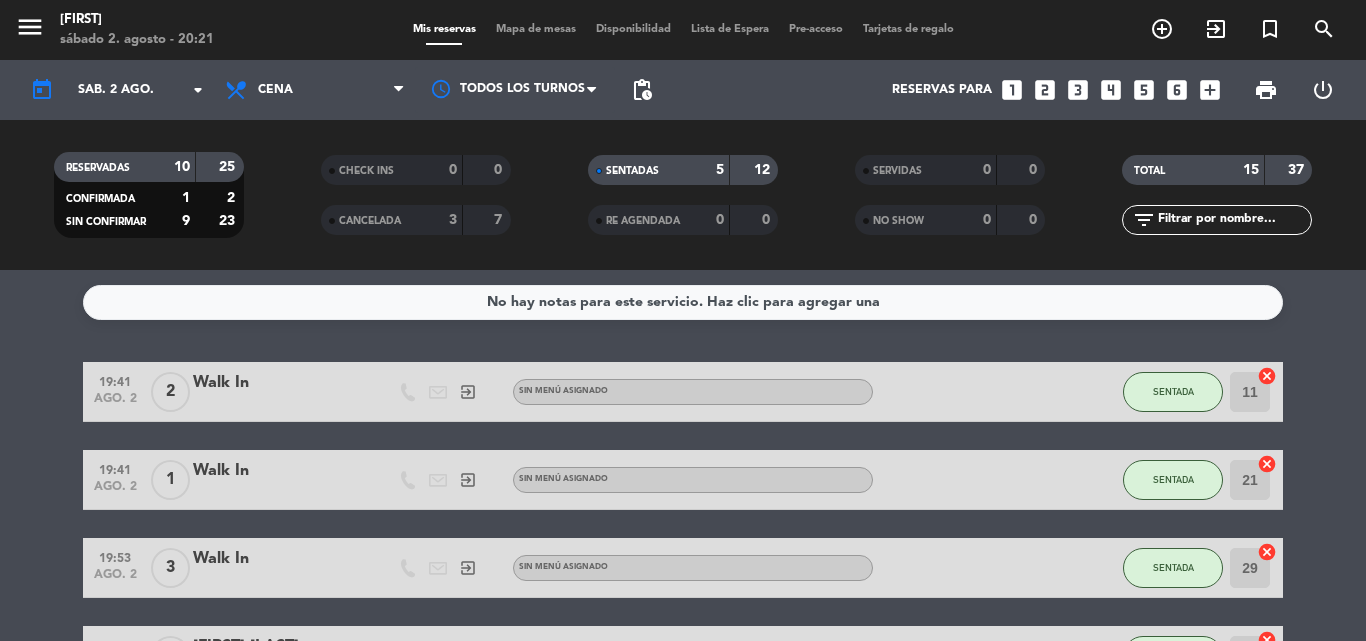 click on "looks_4" at bounding box center (1111, 90) 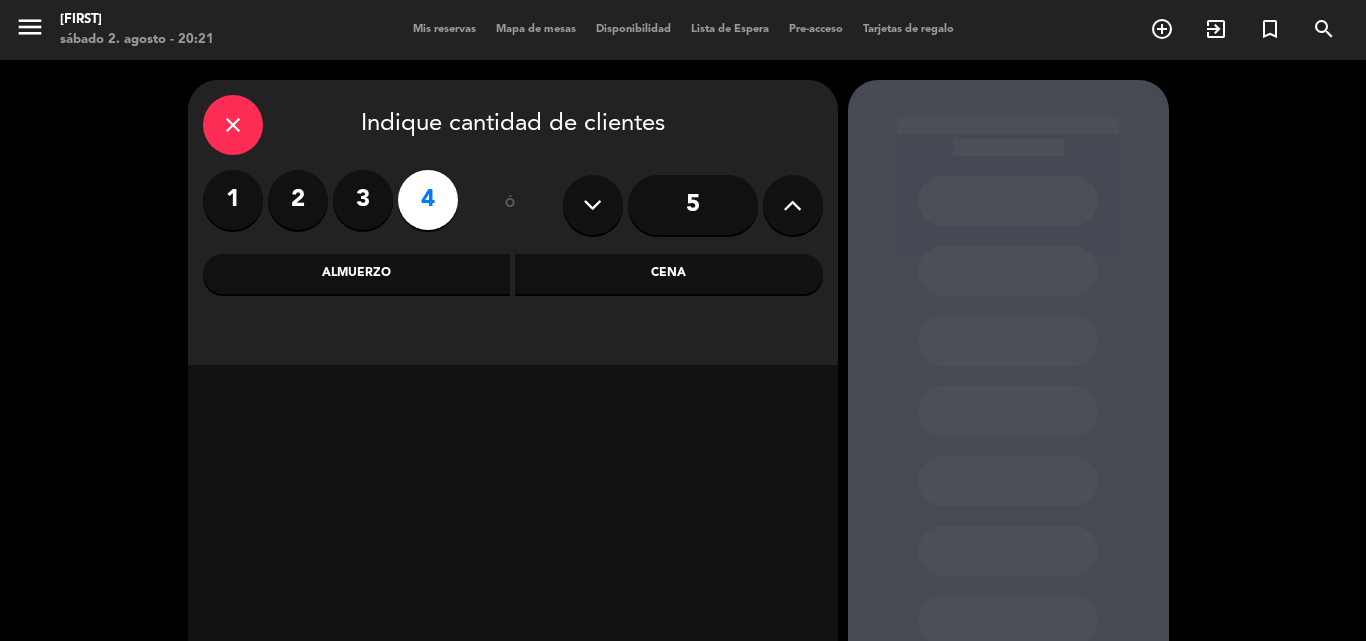 click on "Almuerzo" at bounding box center (357, 274) 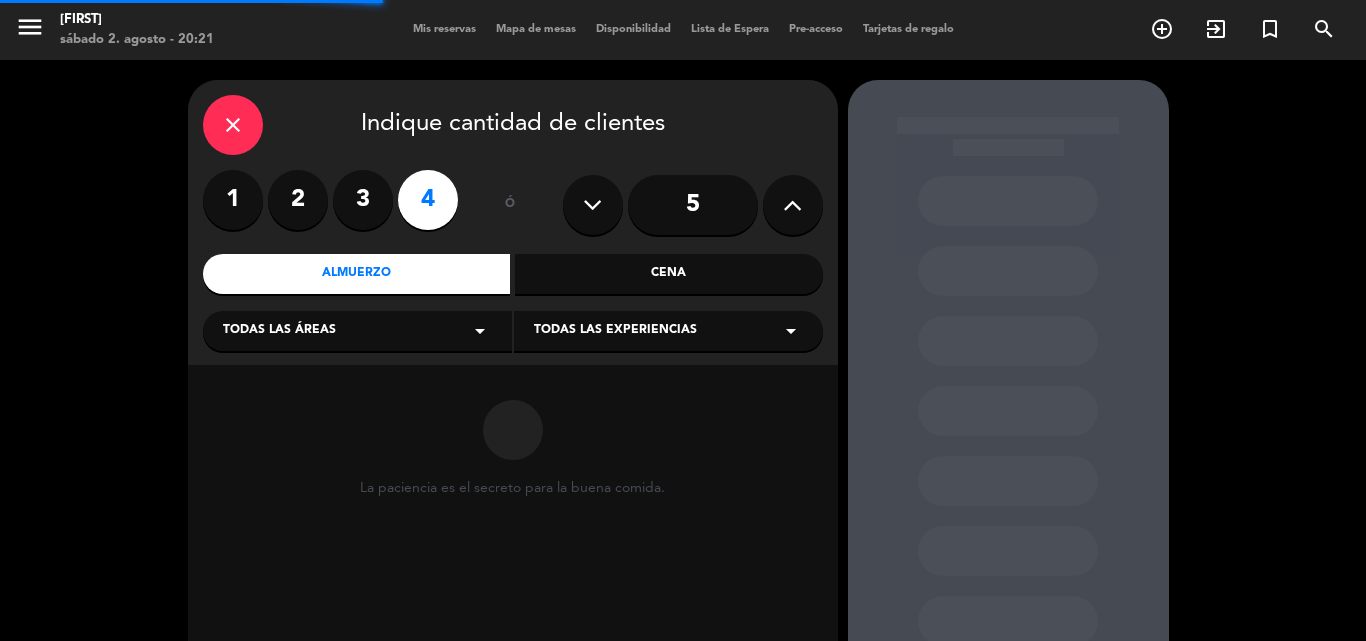 click on "Cena" at bounding box center [669, 274] 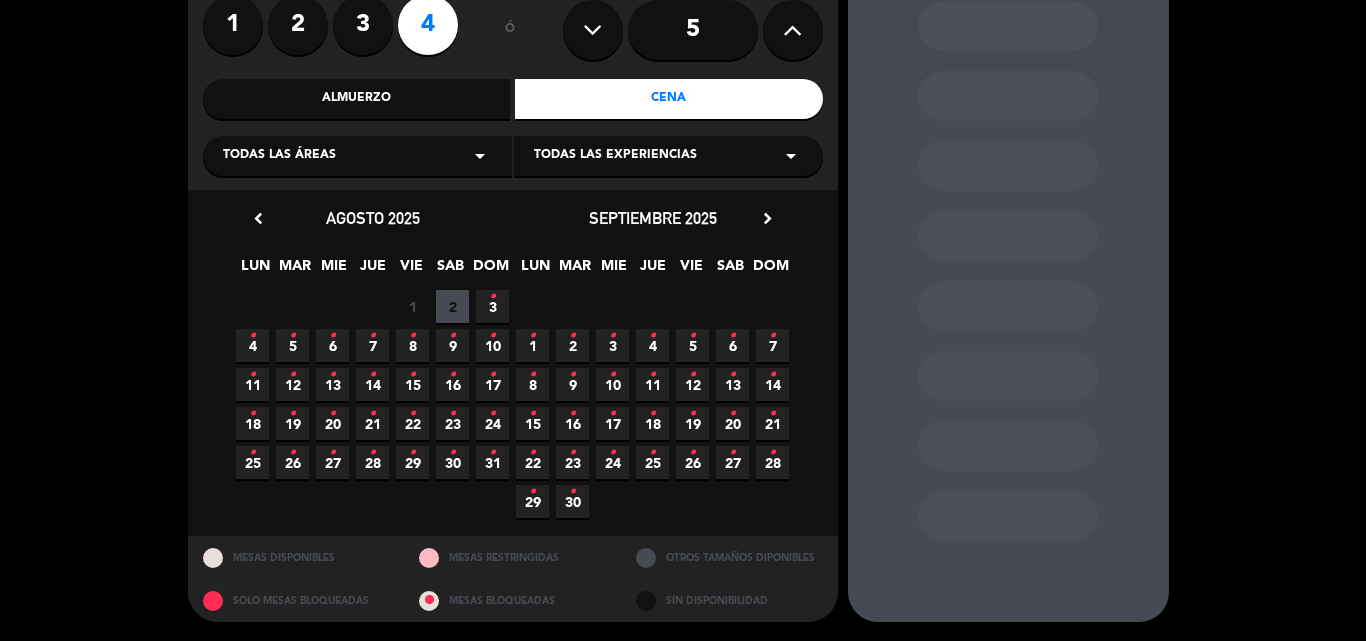 click on "2" at bounding box center (452, 306) 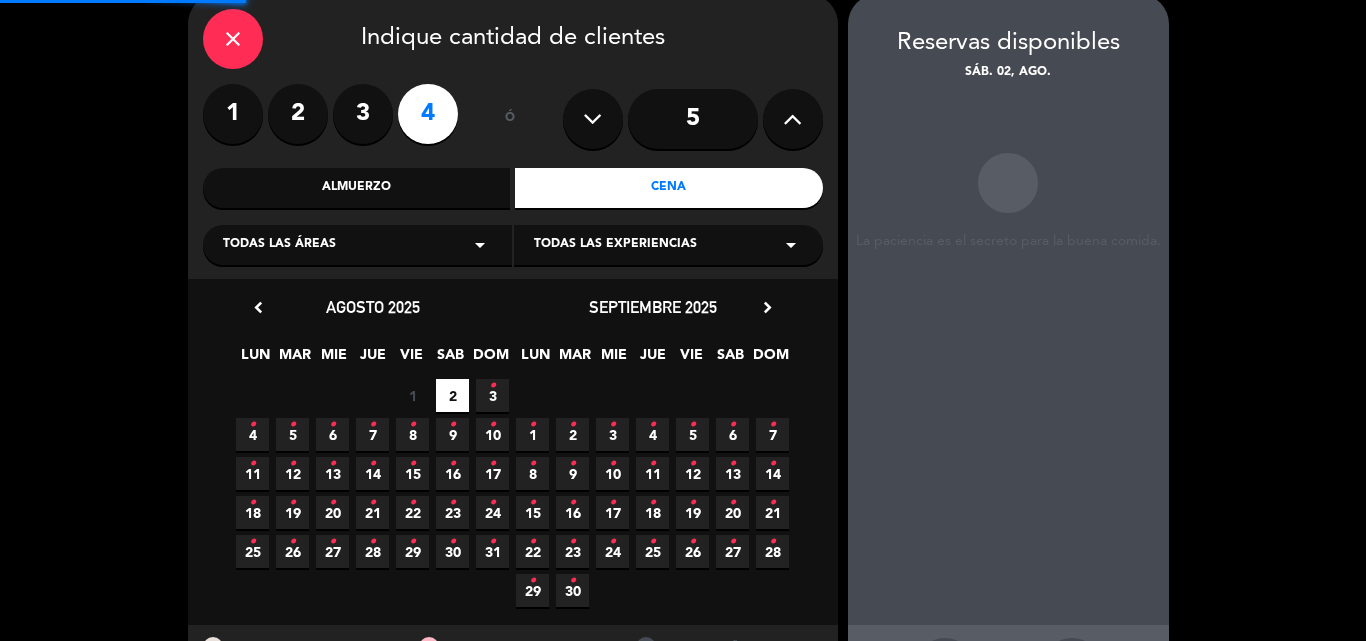 scroll, scrollTop: 80, scrollLeft: 0, axis: vertical 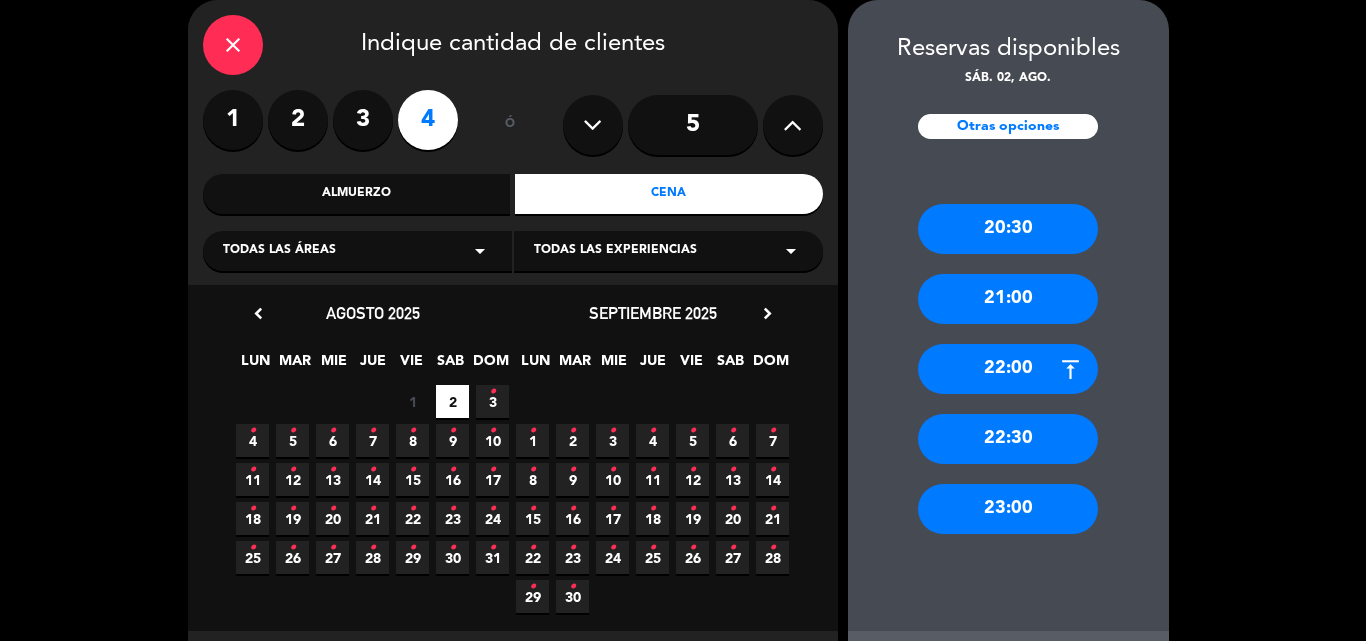 click on "21:00" at bounding box center [1008, 299] 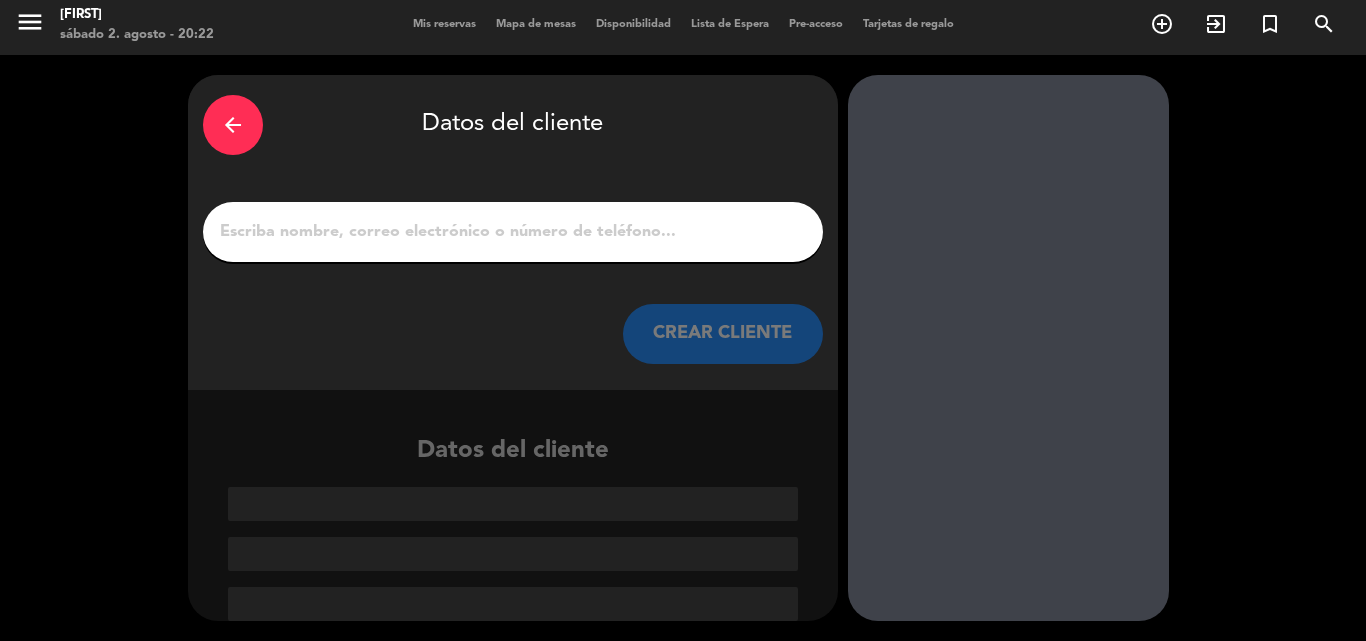 scroll, scrollTop: 5, scrollLeft: 0, axis: vertical 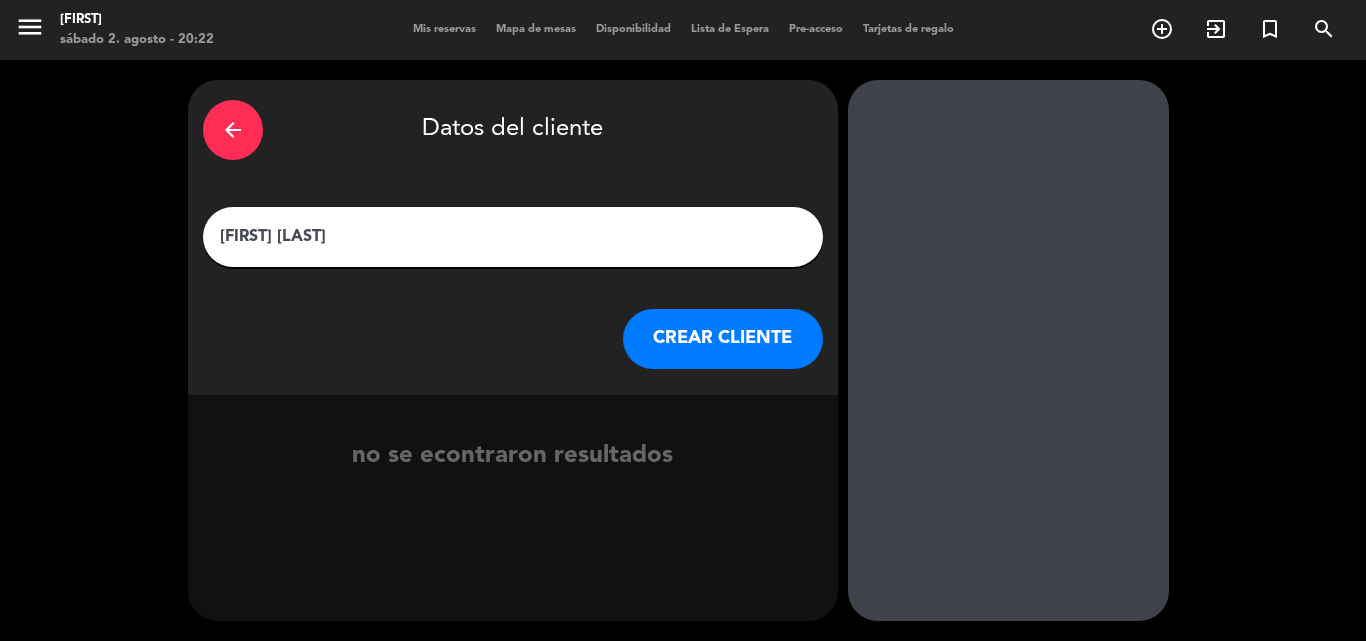 click on "[FIRST] [LAST]" at bounding box center (513, 237) 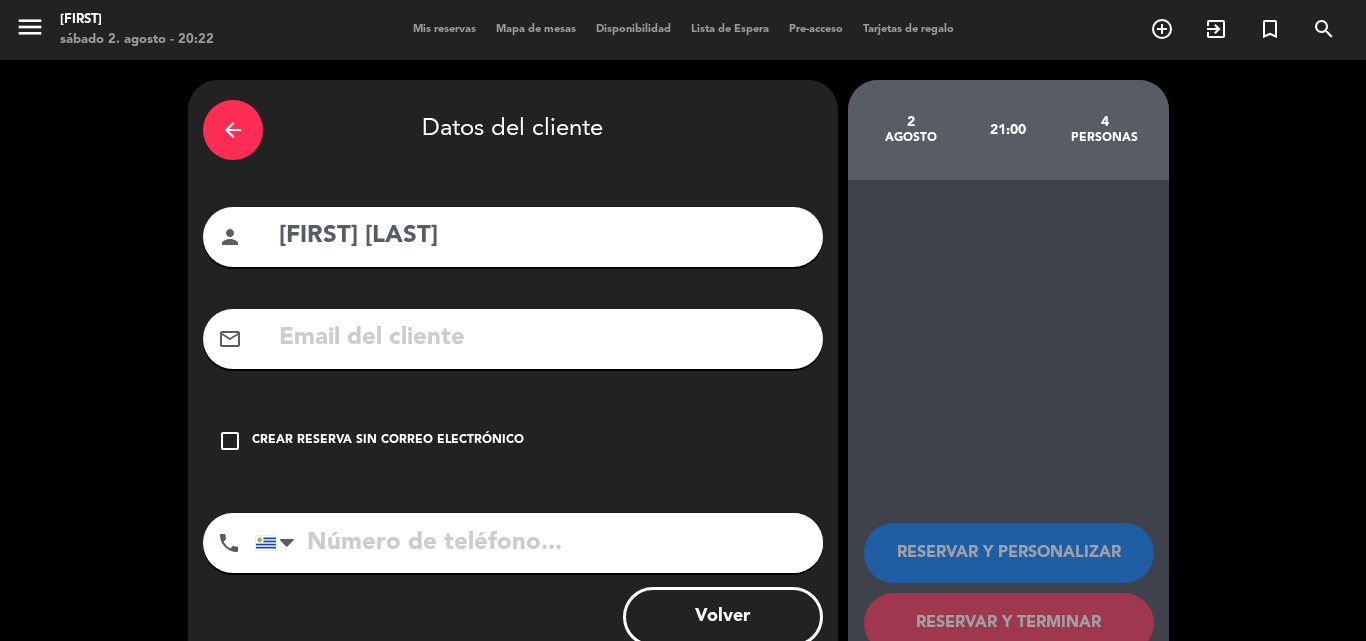 drag, startPoint x: 465, startPoint y: 544, endPoint x: 473, endPoint y: 536, distance: 11.313708 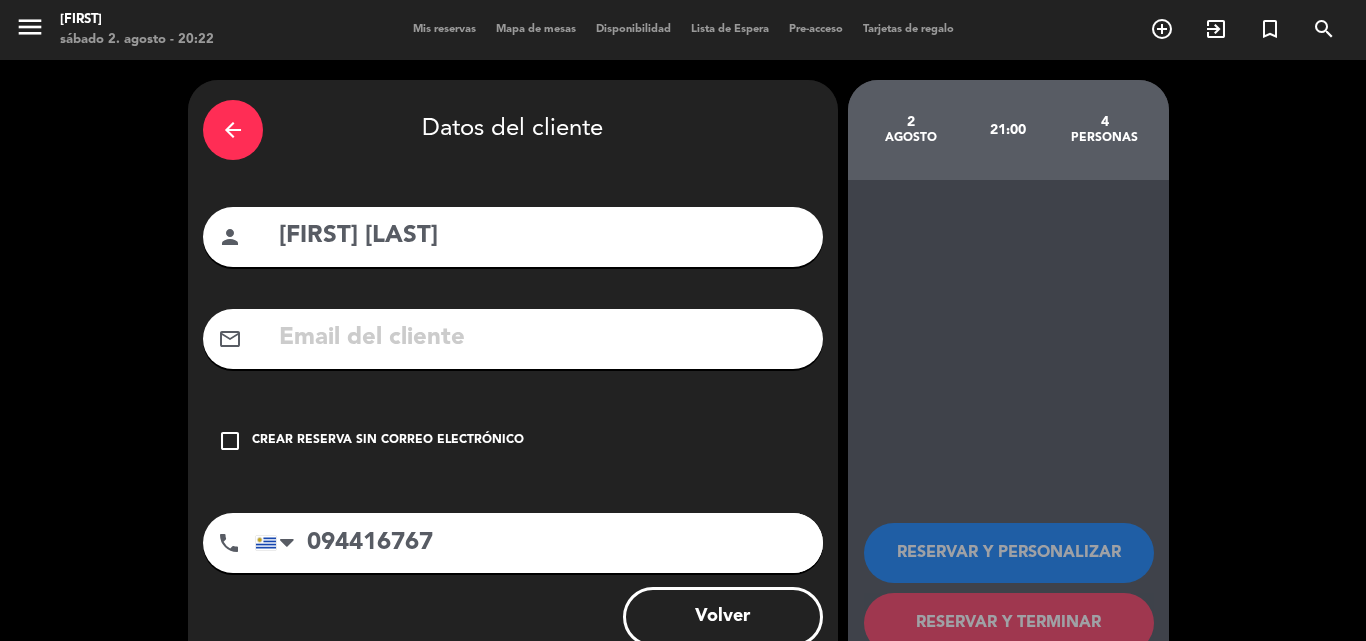 type on "094416767" 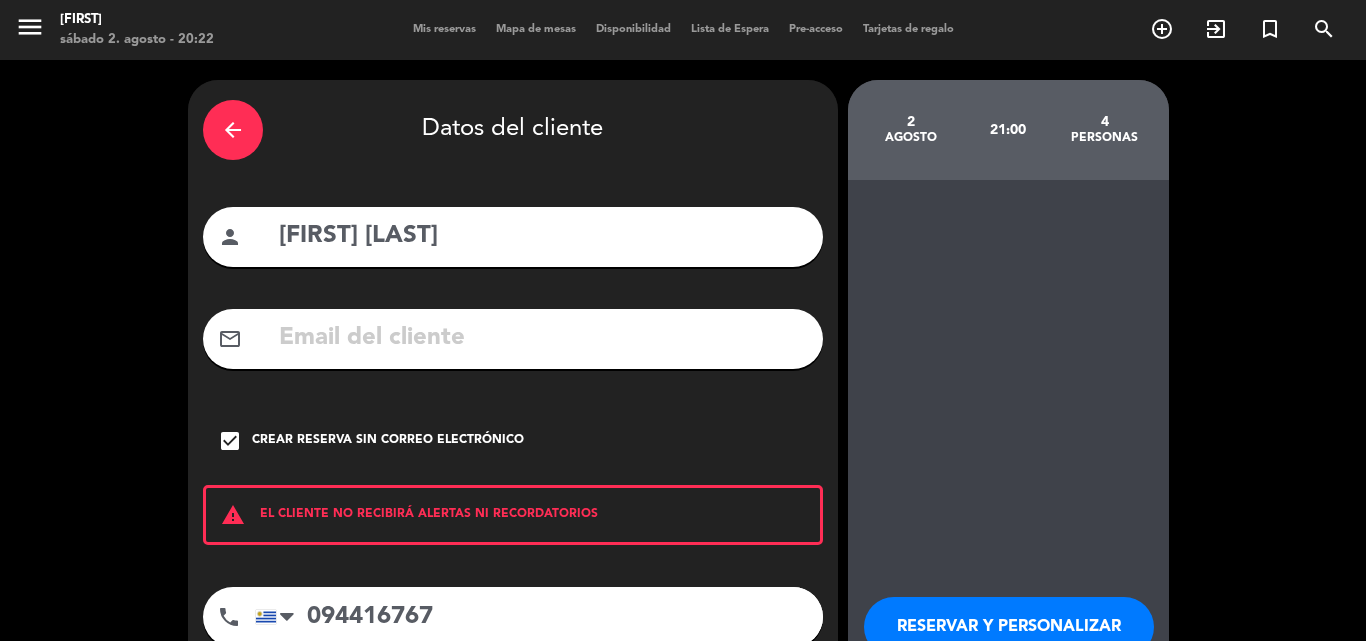 click on "RESERVAR Y PERSONALIZAR" at bounding box center (1009, 627) 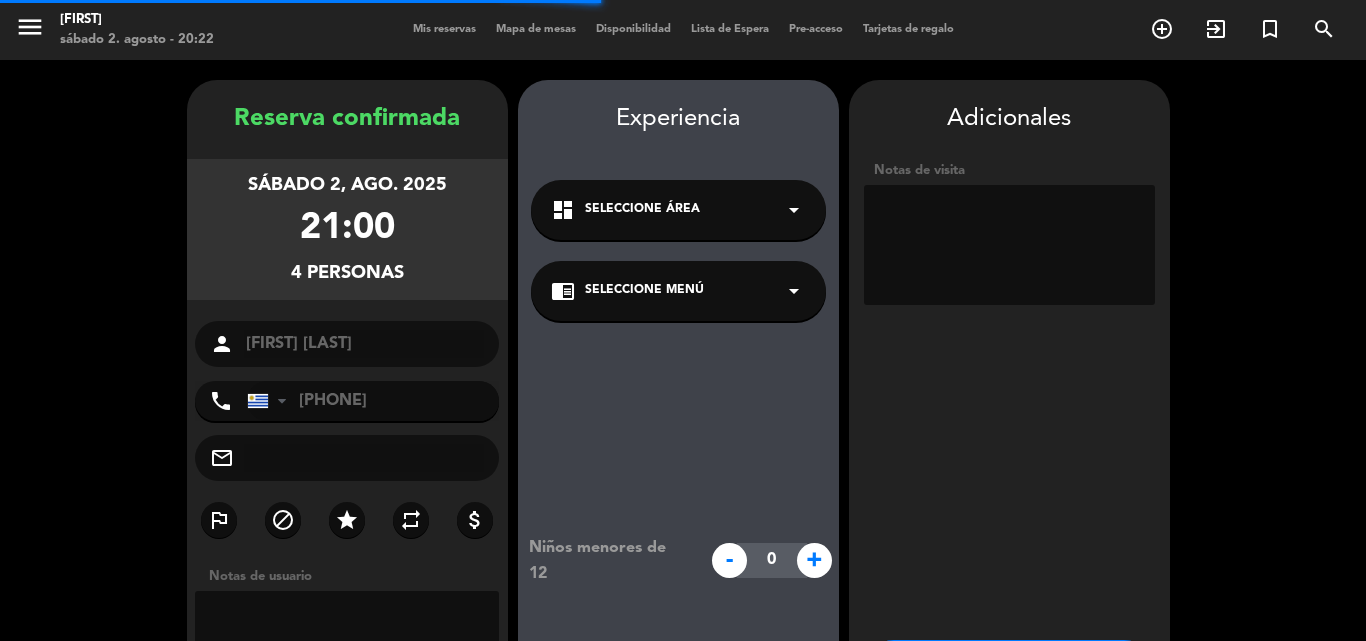 scroll, scrollTop: 80, scrollLeft: 0, axis: vertical 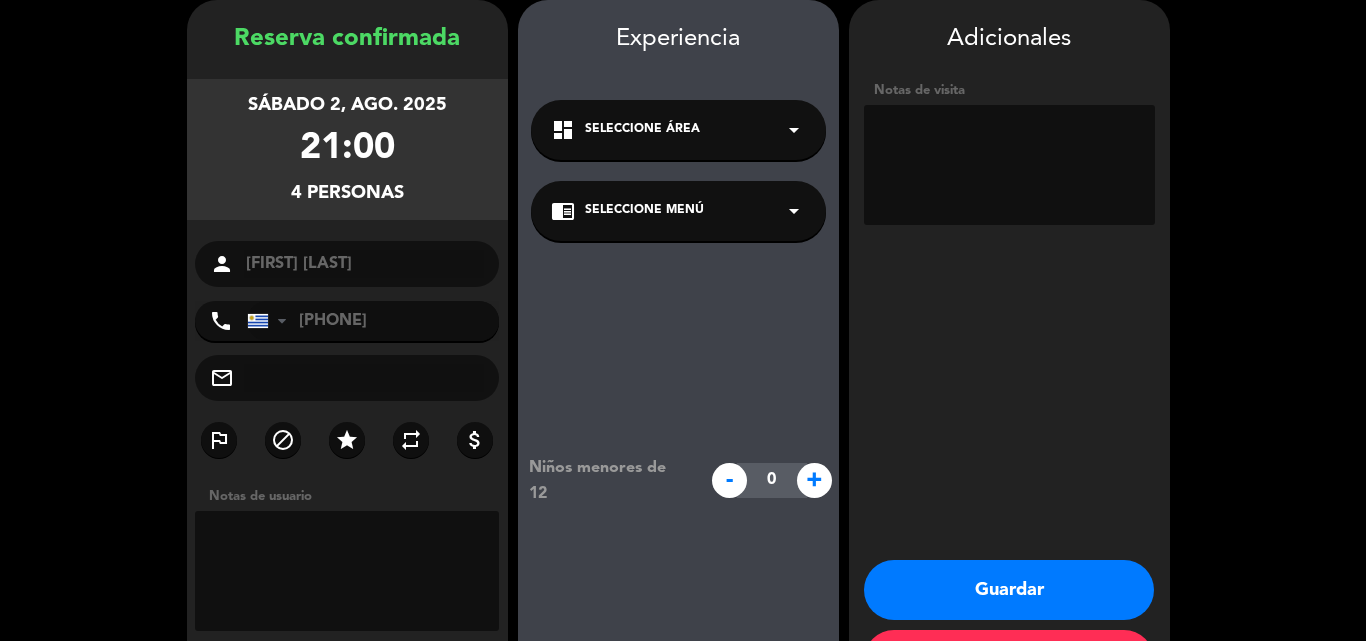 click on "Seleccione Menú" at bounding box center (644, 211) 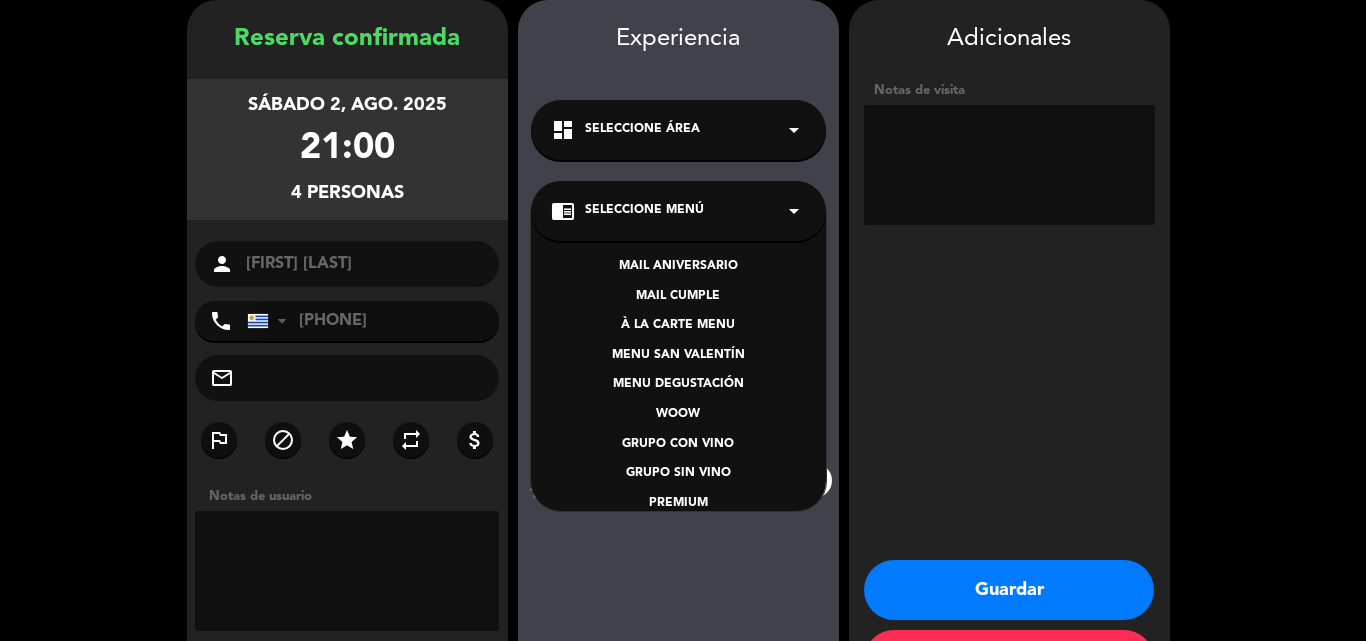 scroll, scrollTop: 100, scrollLeft: 0, axis: vertical 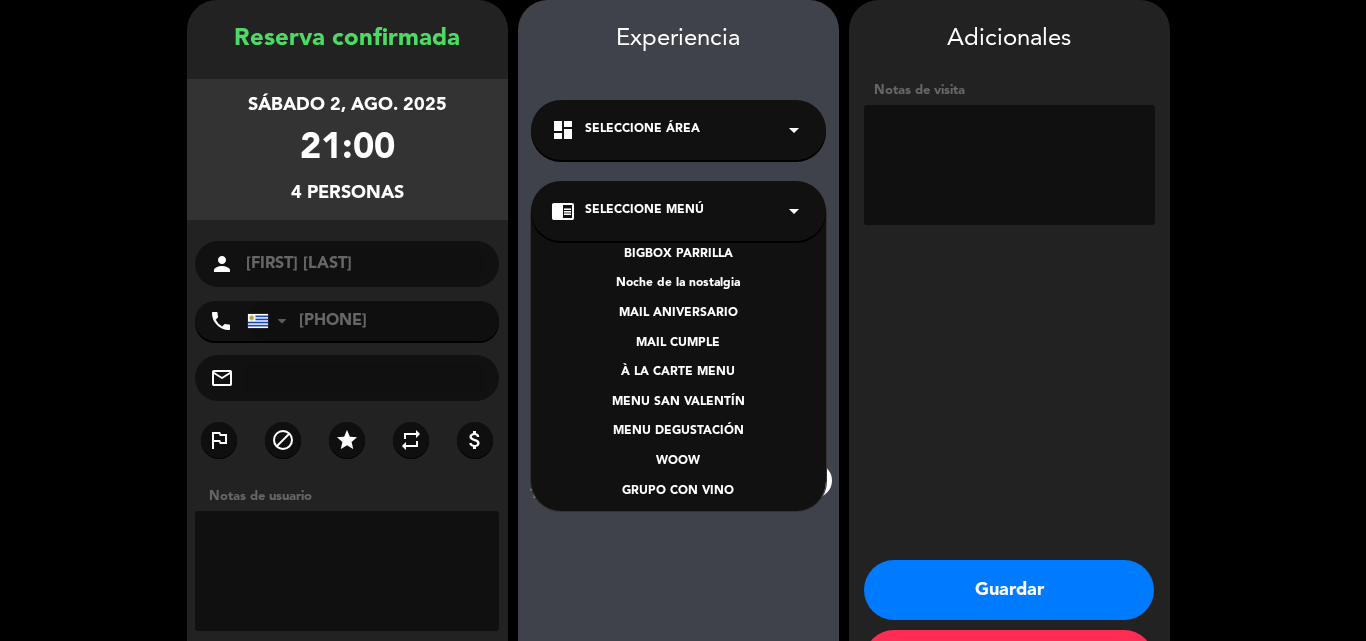 click on "À LA CARTE MENU" at bounding box center (678, 373) 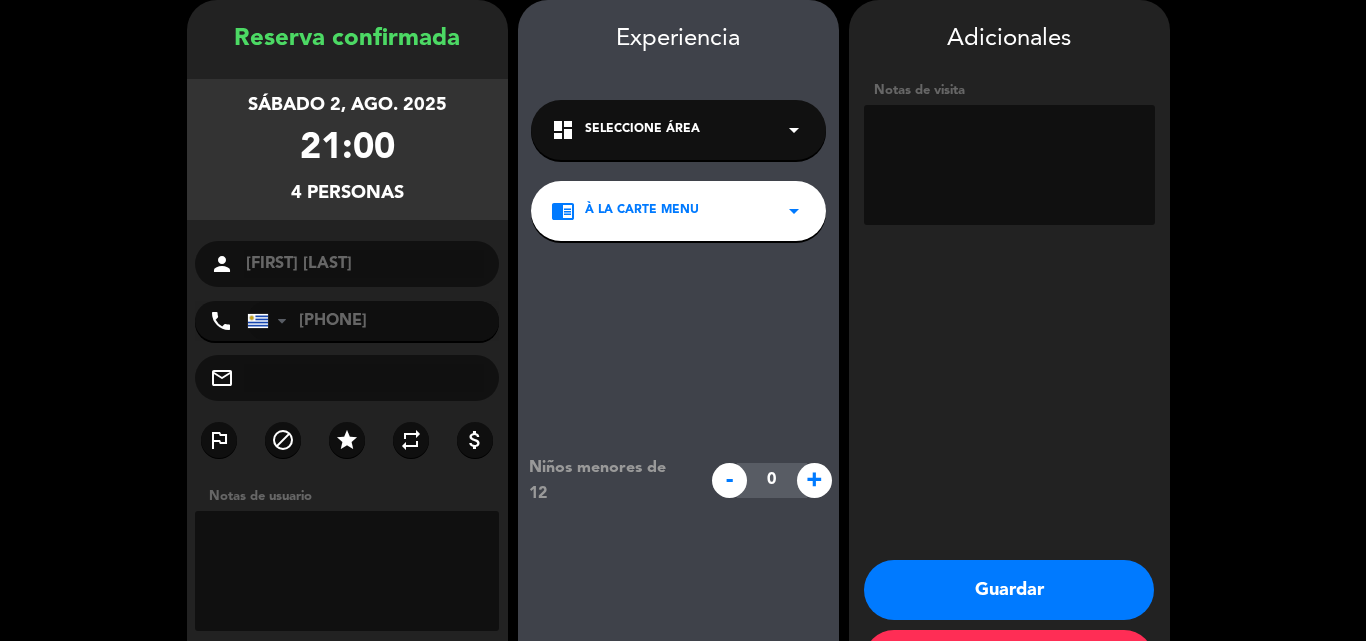 click on "Guardar" at bounding box center (1009, 590) 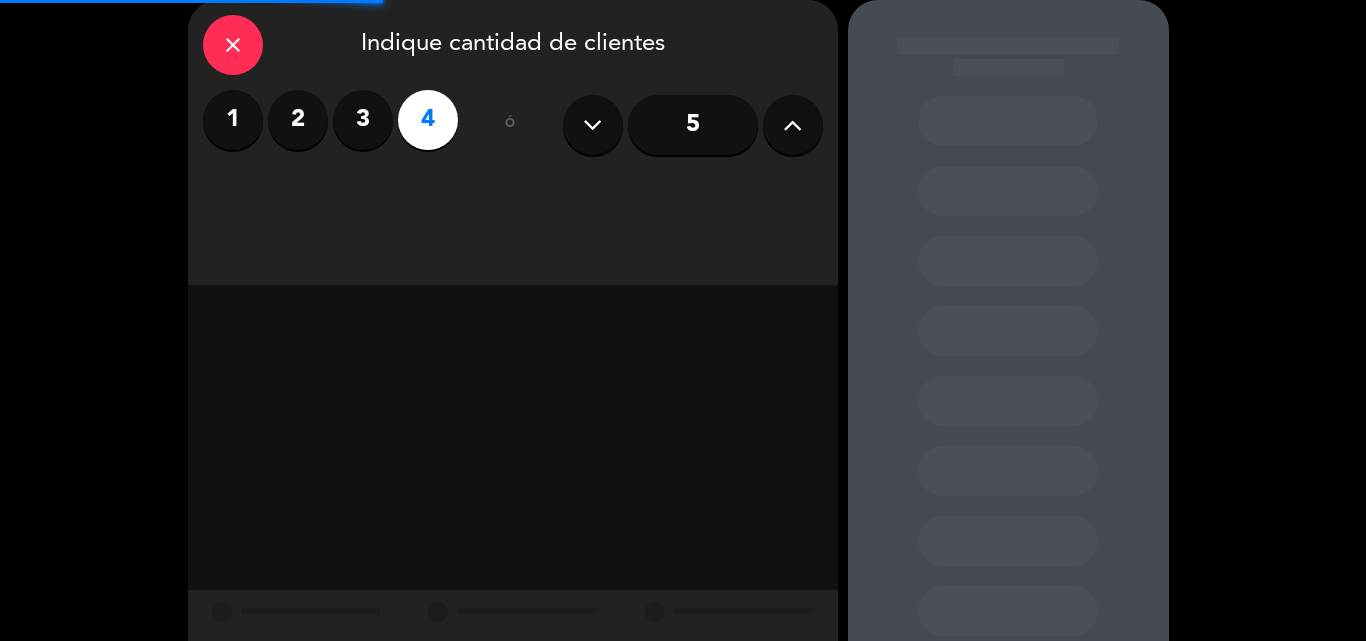 scroll, scrollTop: 0, scrollLeft: 0, axis: both 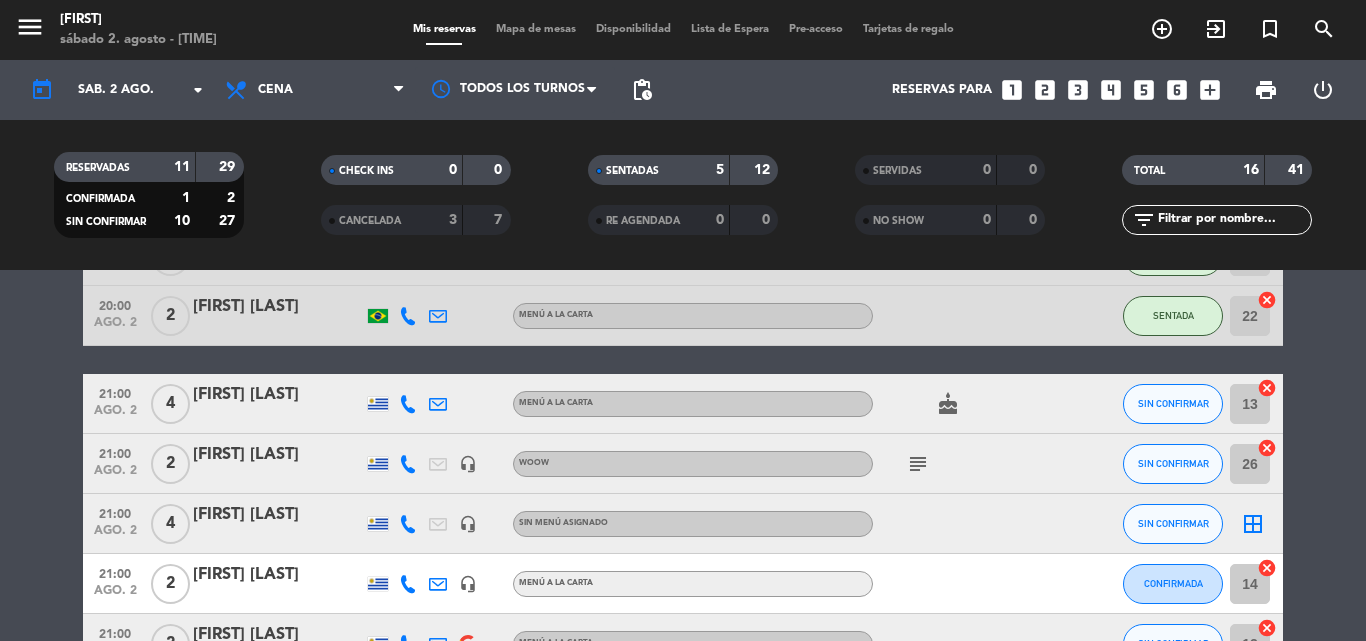 click on "[FIRST] [LAST]" 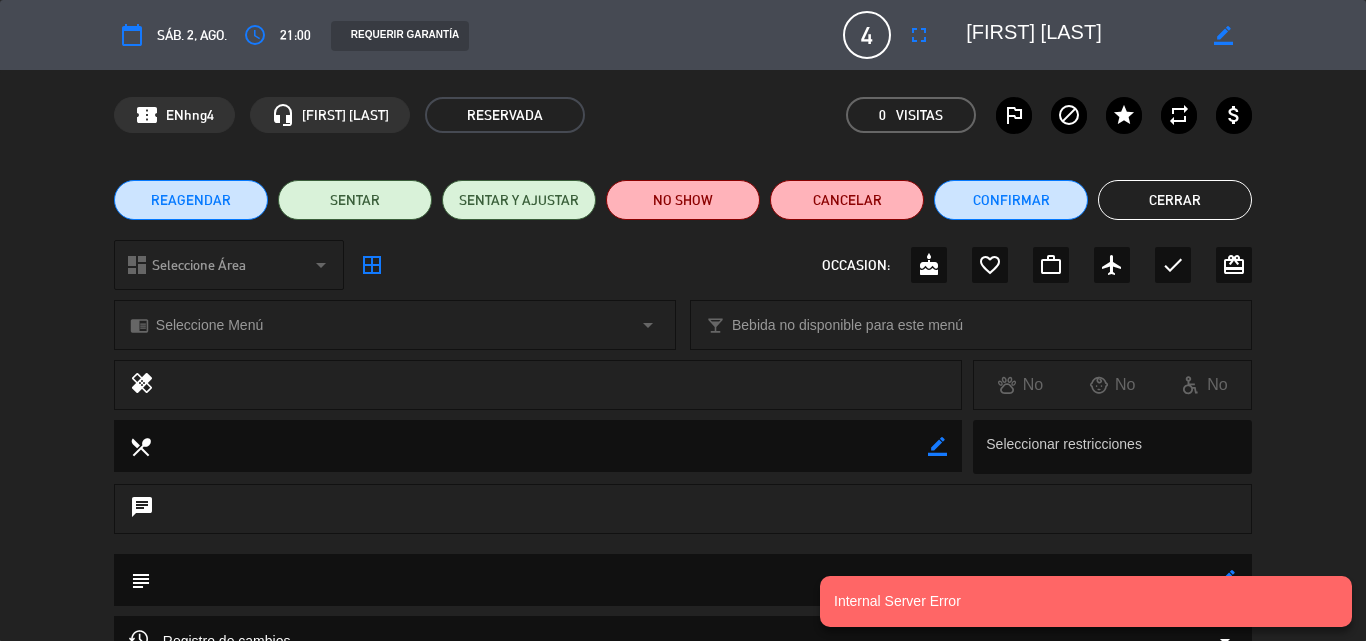 click on "border_color" 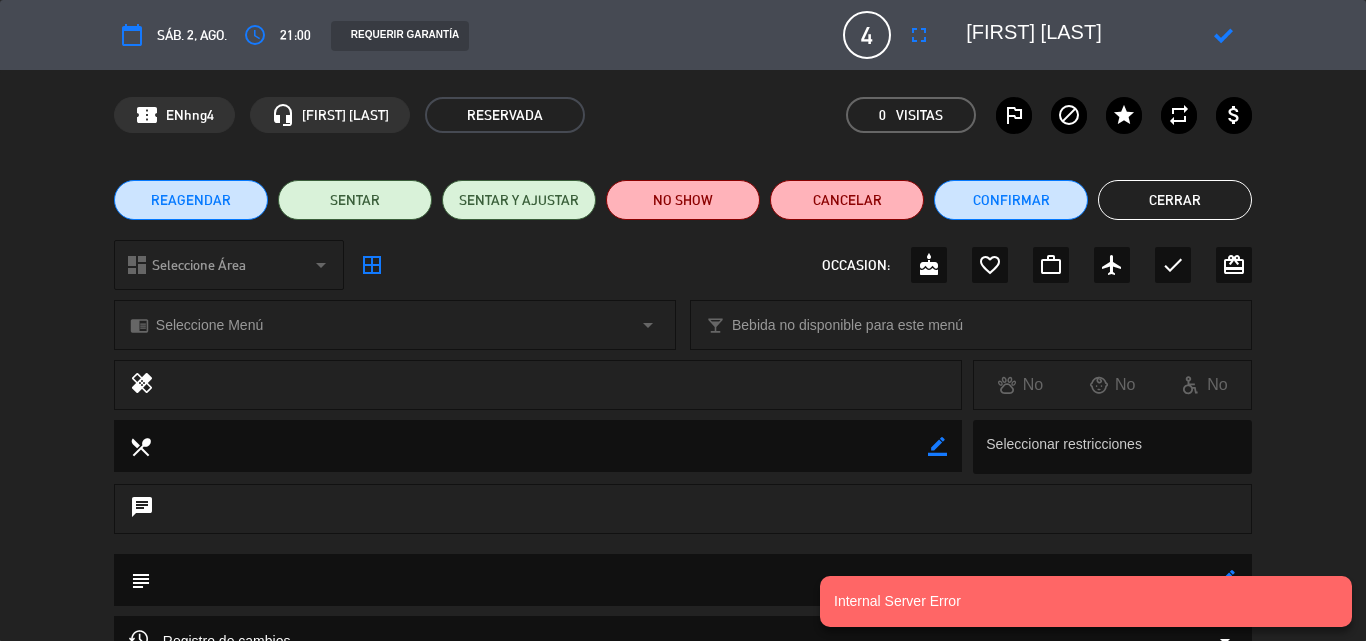 scroll, scrollTop: 0, scrollLeft: 28, axis: horizontal 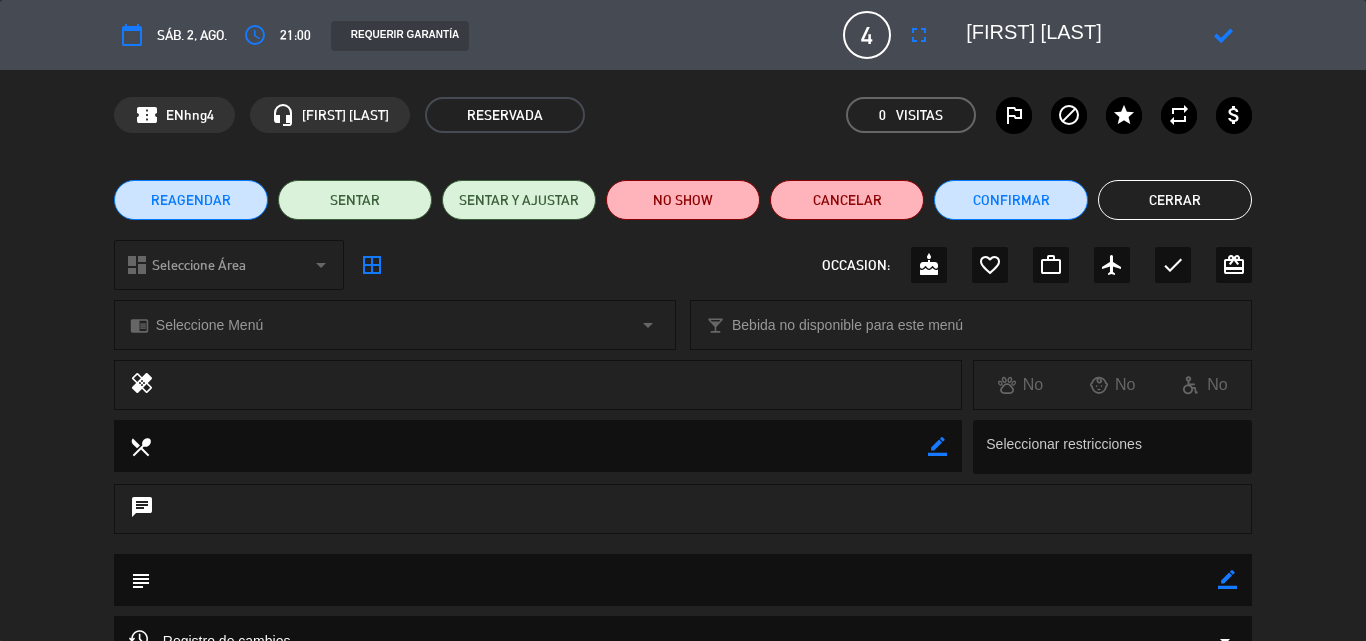 type on "[FIRST] [LAST]" 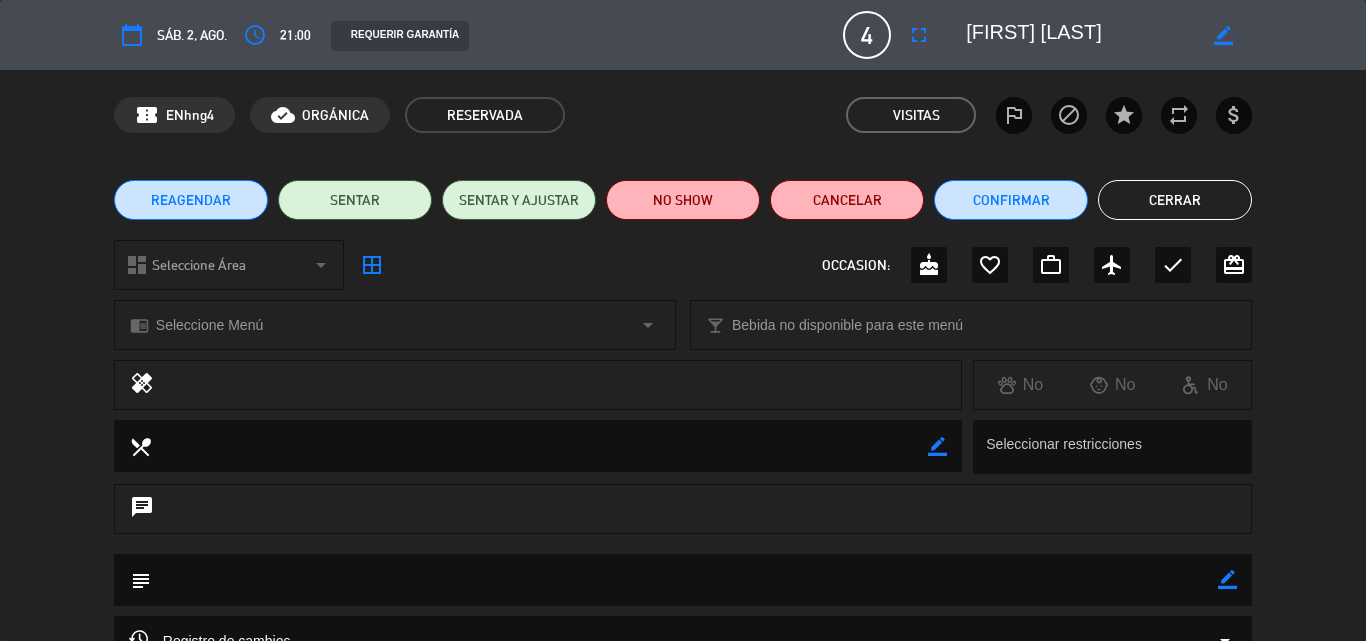 click on "Cerrar" 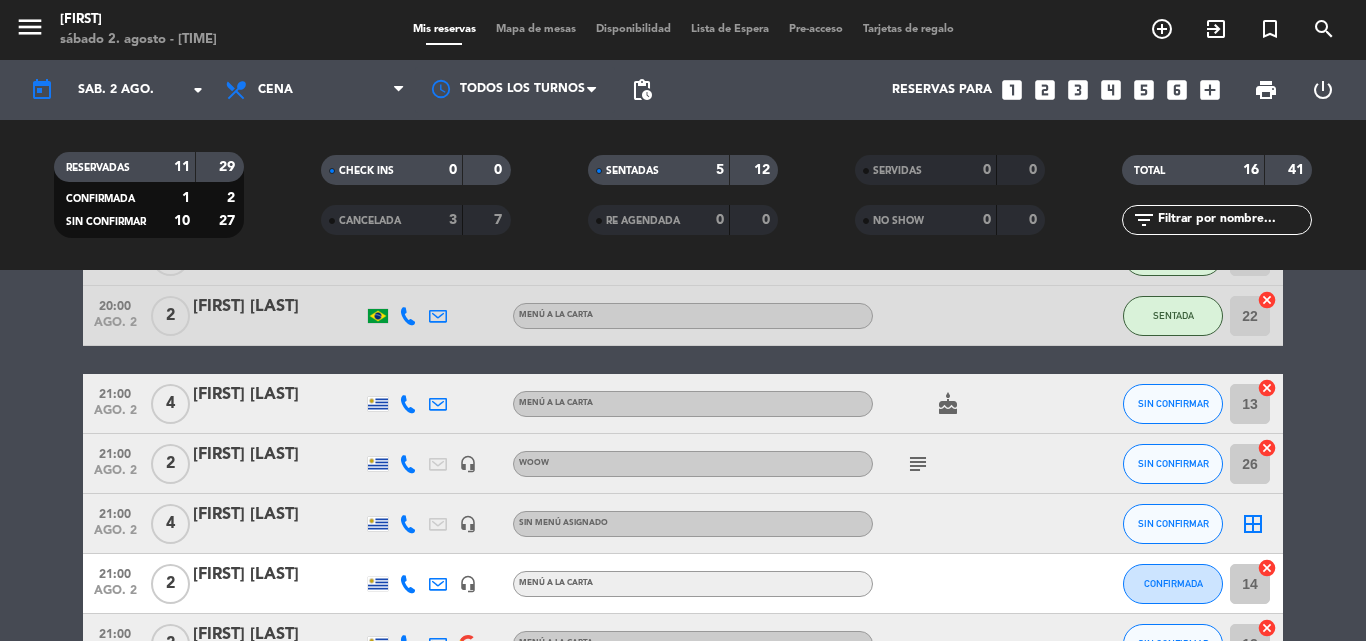 click on "looks_two" at bounding box center (1045, 90) 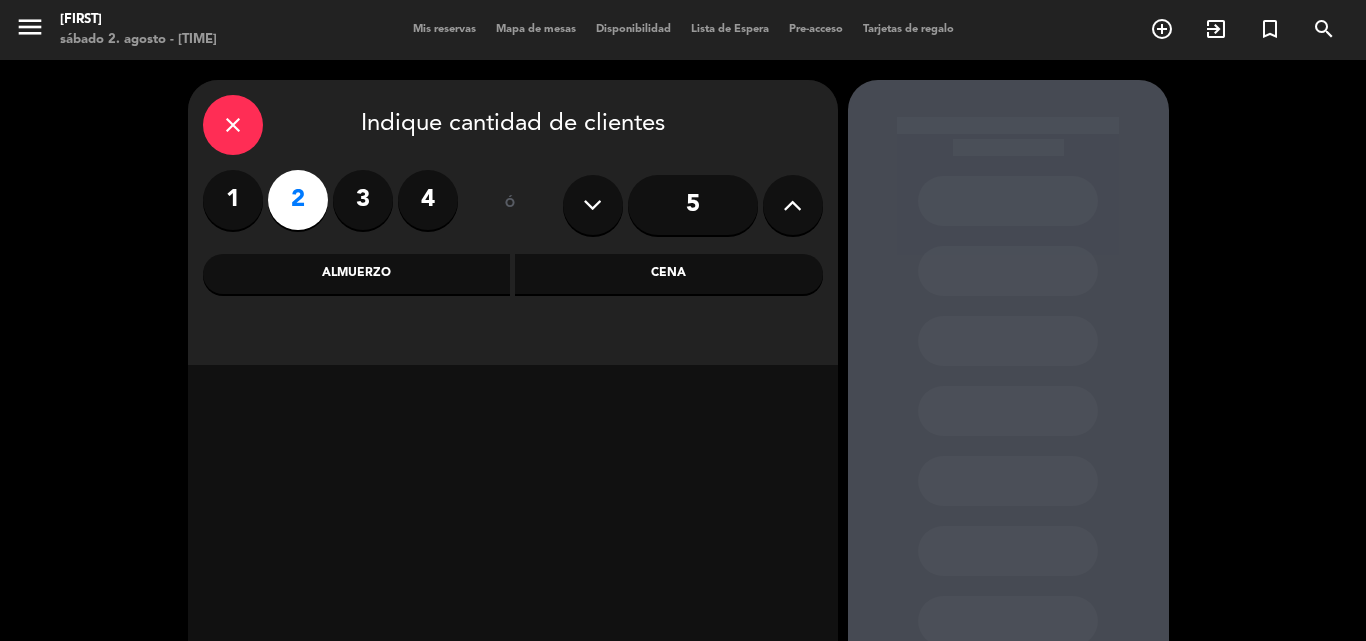 click on "Cena" at bounding box center (669, 274) 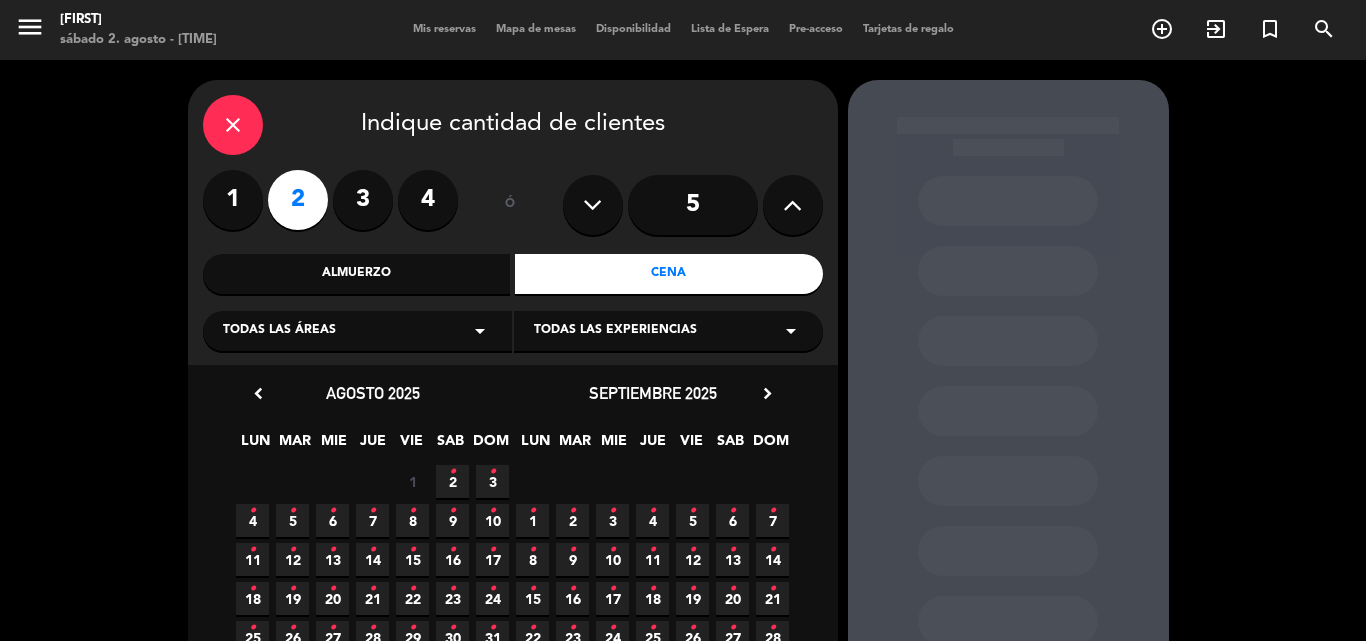 click on "2  •" at bounding box center [452, 481] 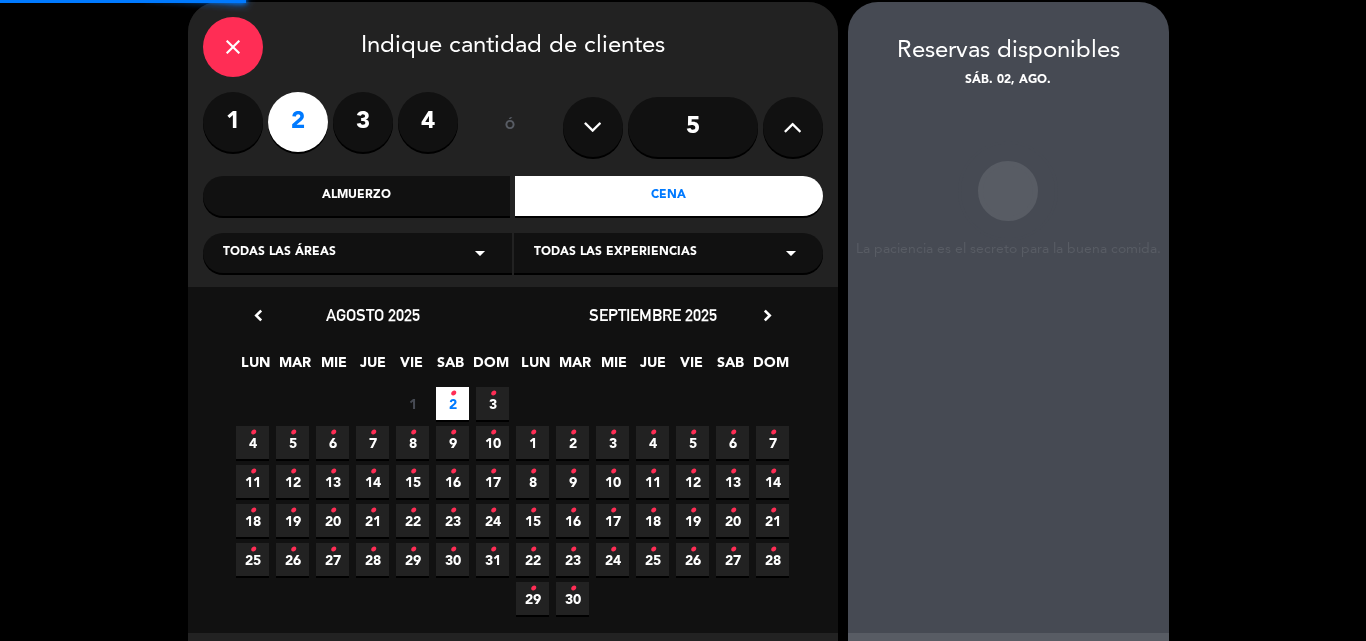 scroll, scrollTop: 80, scrollLeft: 0, axis: vertical 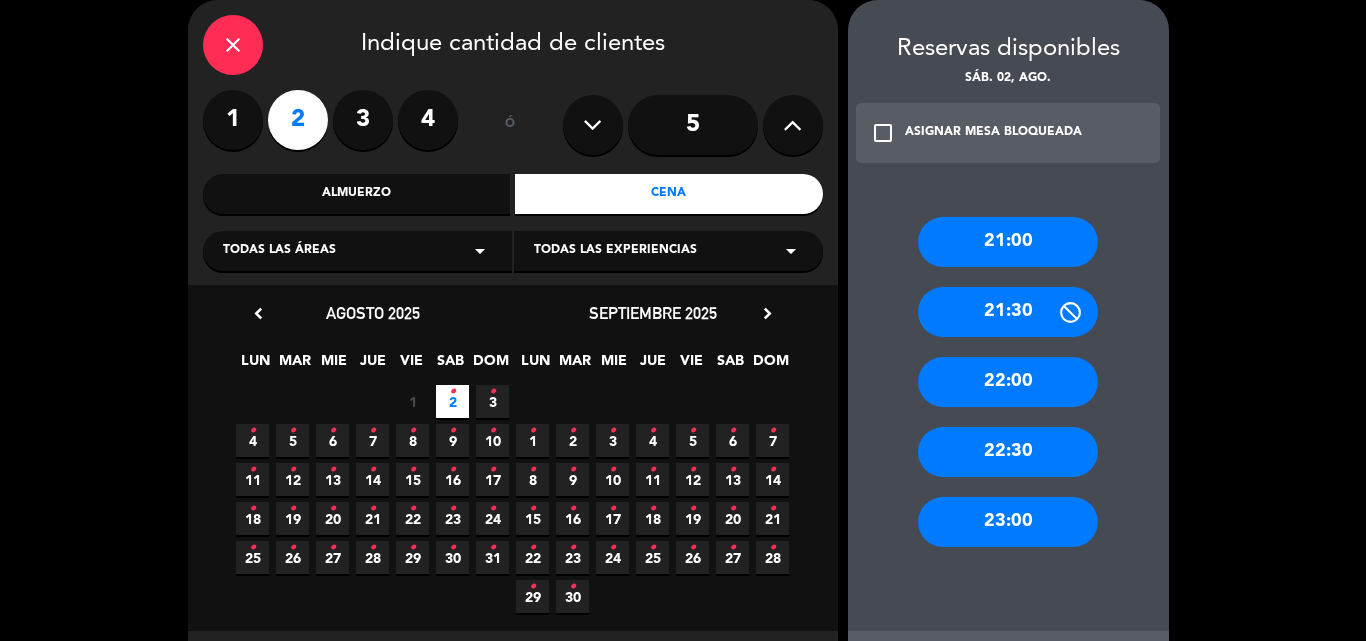 click on "21:30" at bounding box center [1008, 312] 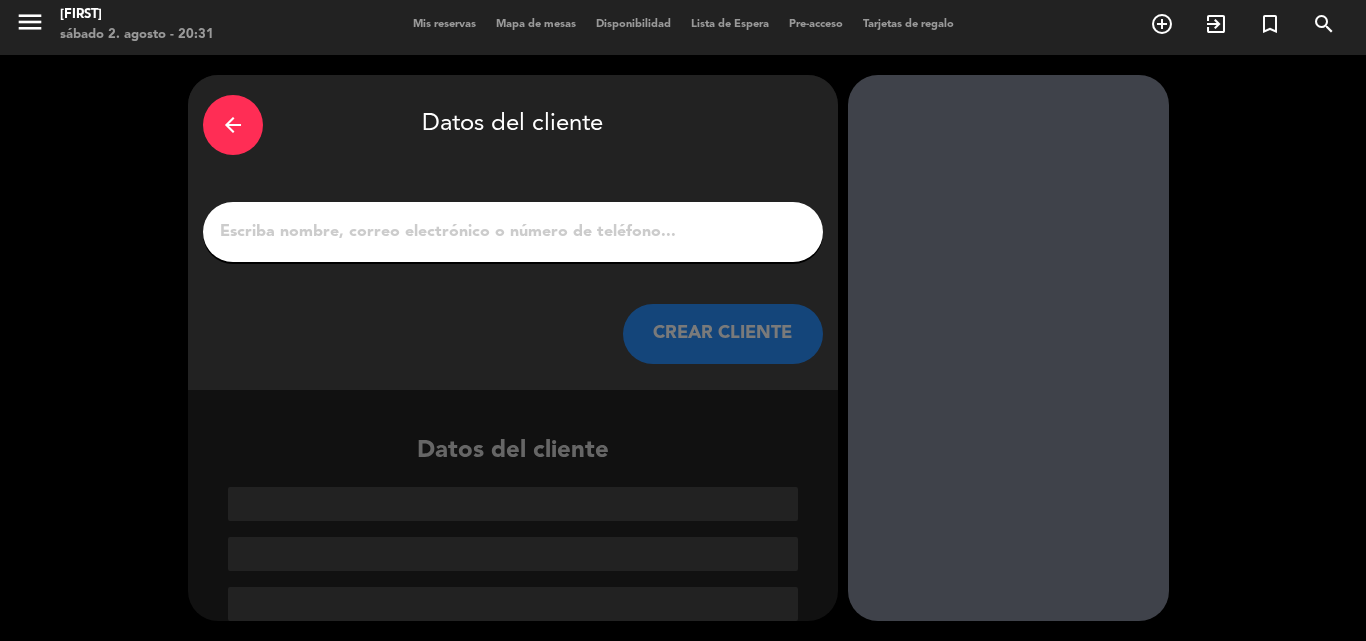drag, startPoint x: 591, startPoint y: 236, endPoint x: 588, endPoint y: 213, distance: 23.194826 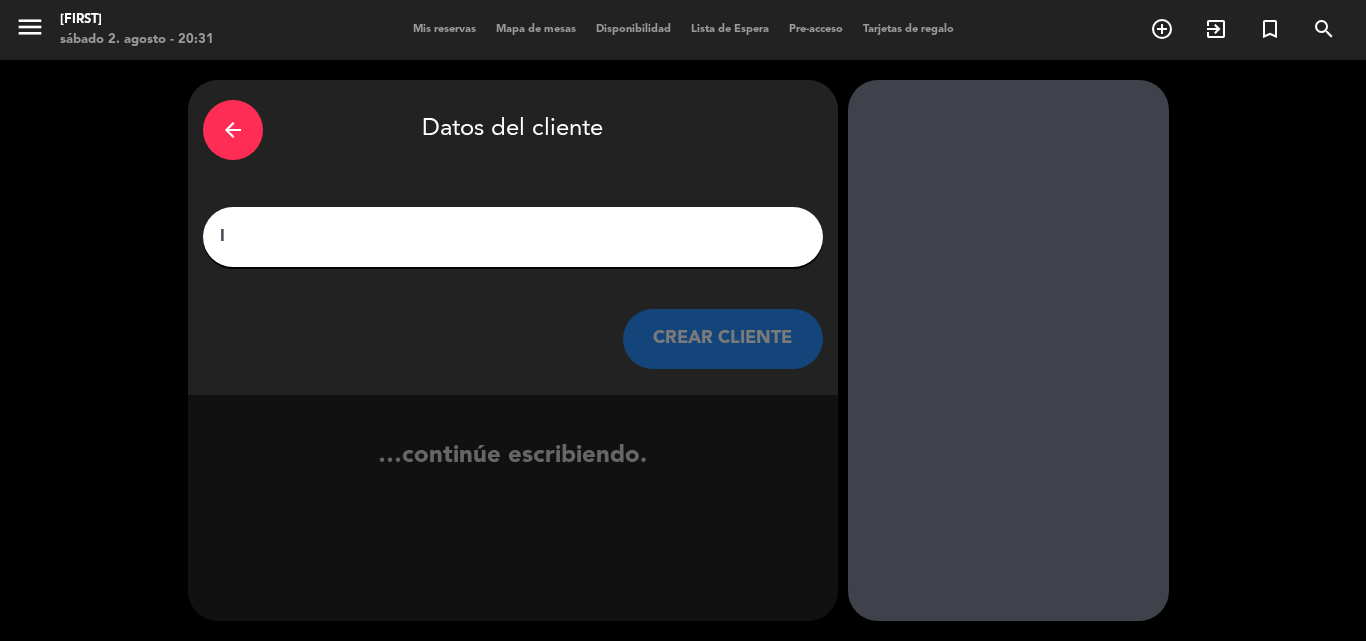 scroll, scrollTop: 0, scrollLeft: 0, axis: both 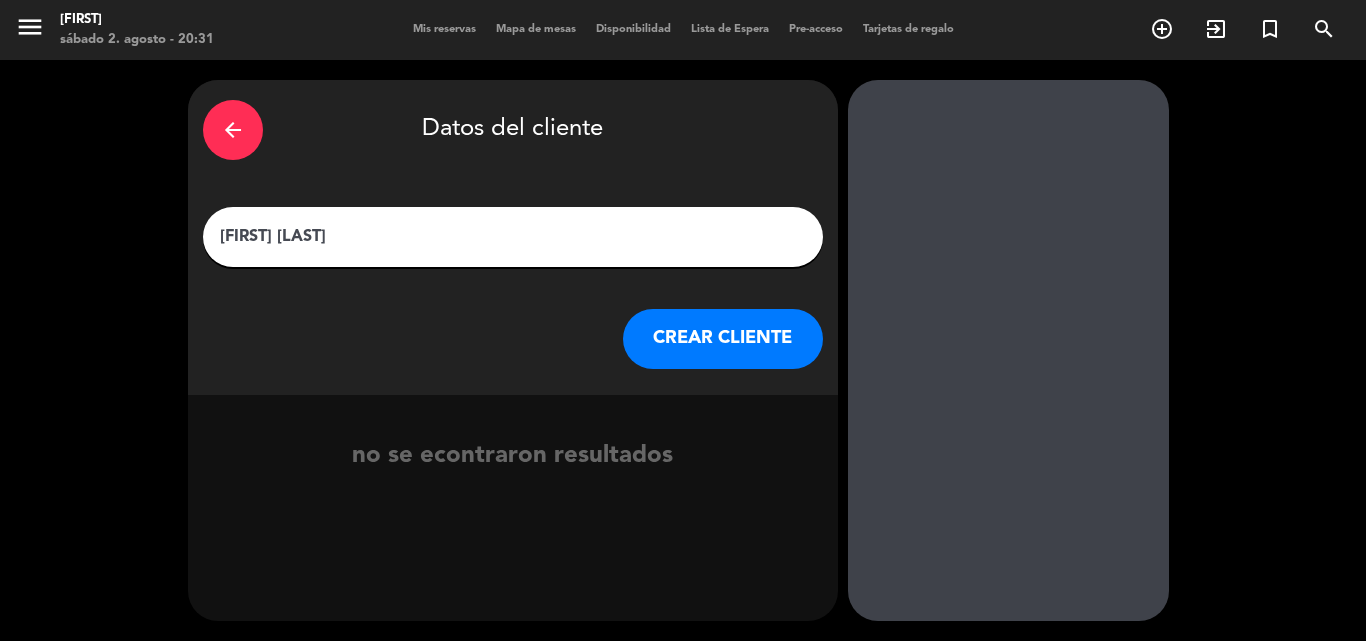 type on "[FIRST] [LAST]" 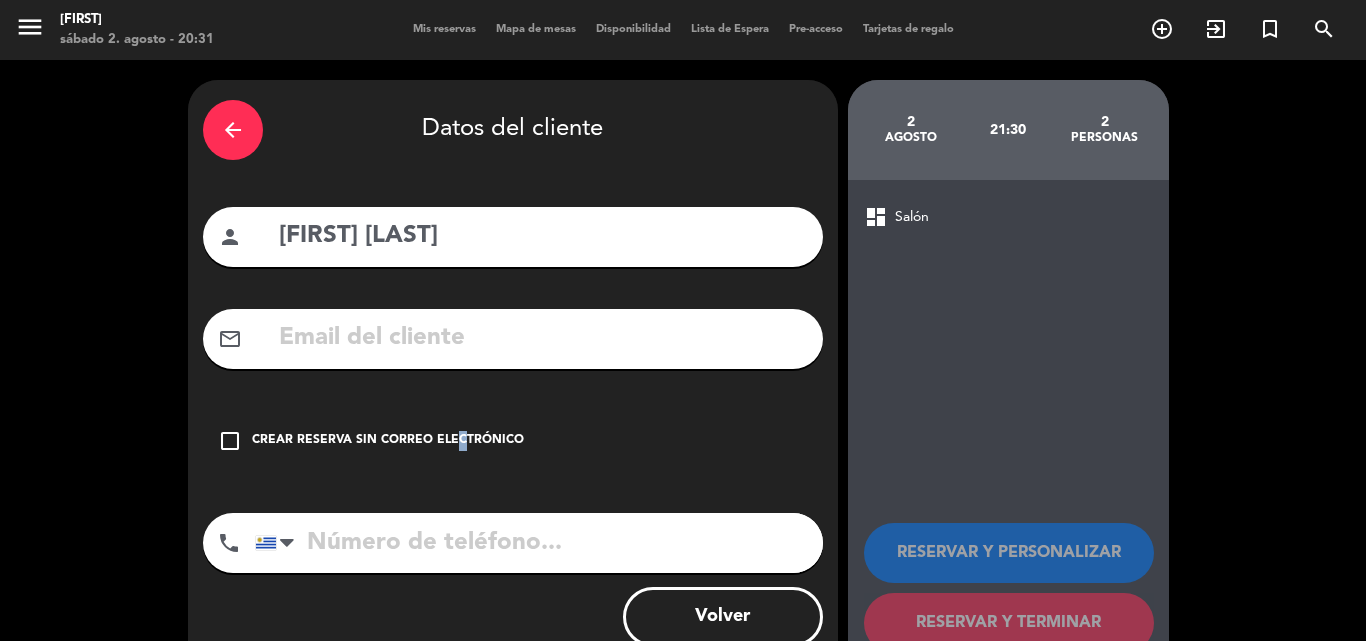 click on "Crear reserva sin correo electrónico" at bounding box center [388, 441] 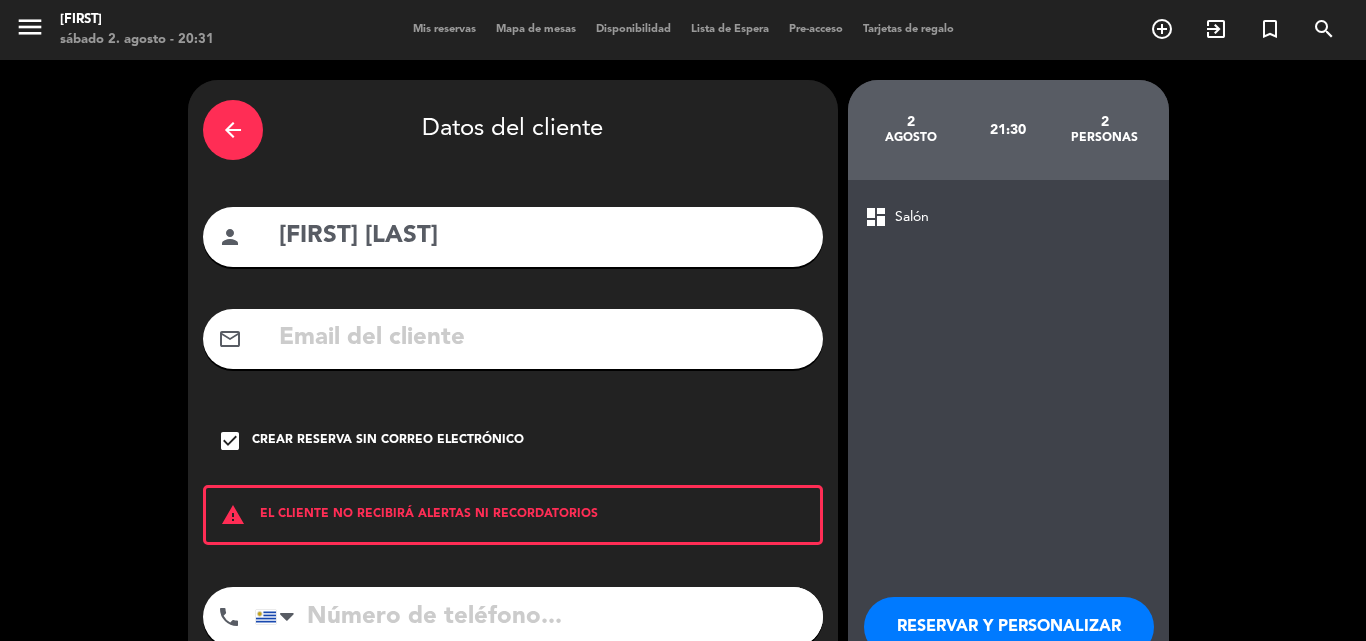 click at bounding box center [539, 617] 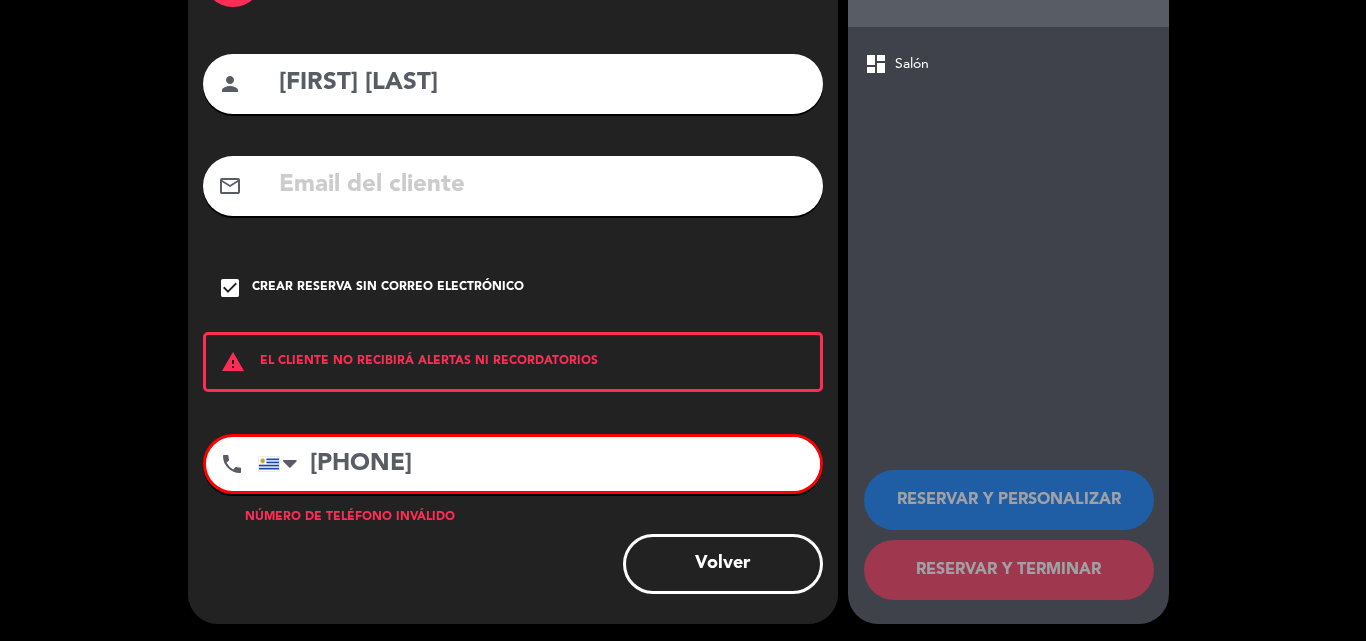 scroll, scrollTop: 155, scrollLeft: 0, axis: vertical 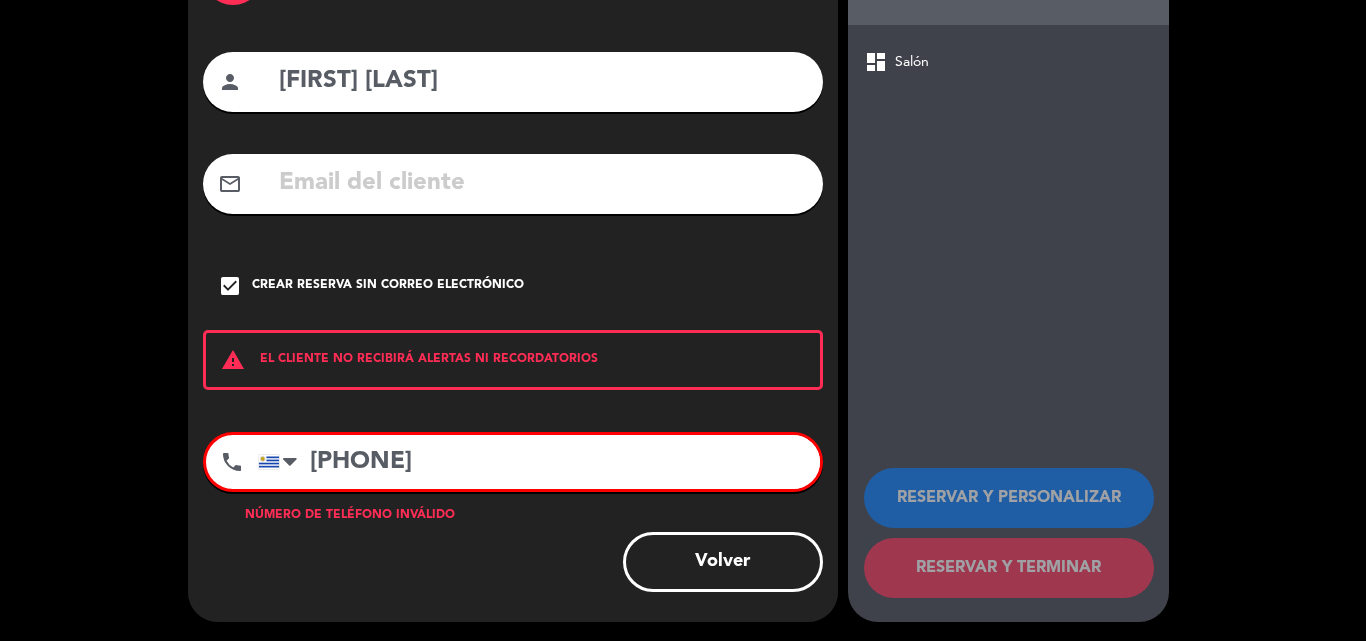click on "Crear reserva sin correo electrónico" at bounding box center [388, 286] 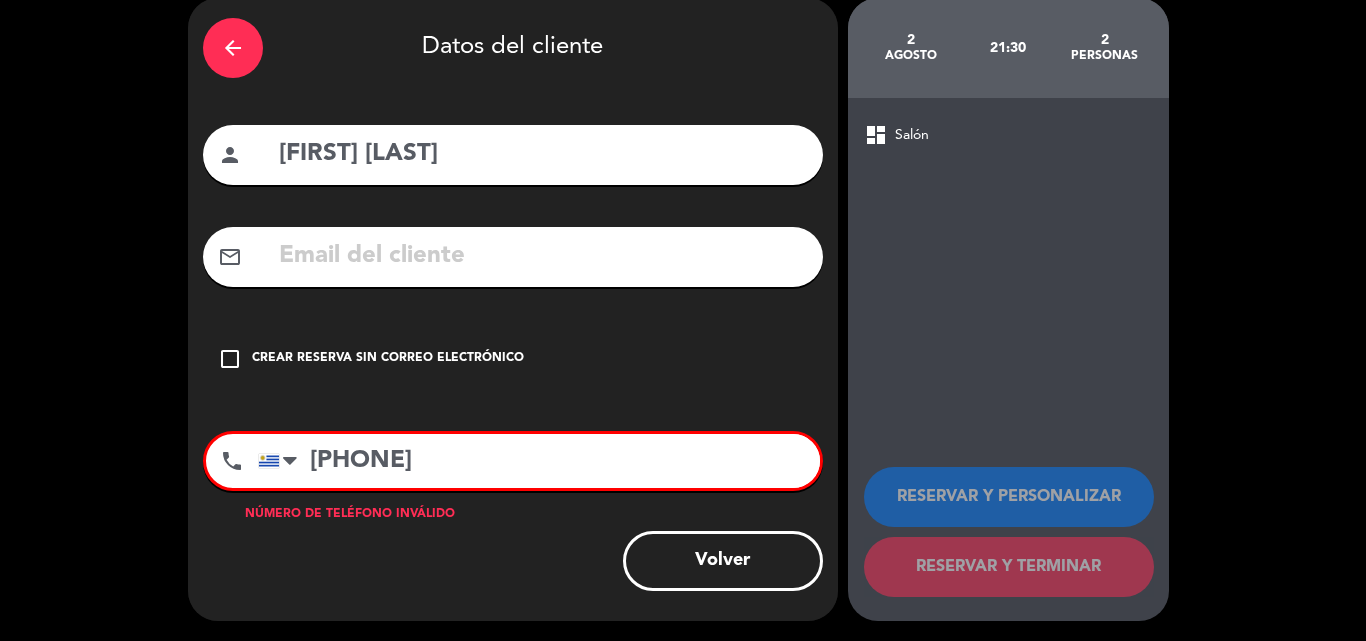 scroll, scrollTop: 81, scrollLeft: 0, axis: vertical 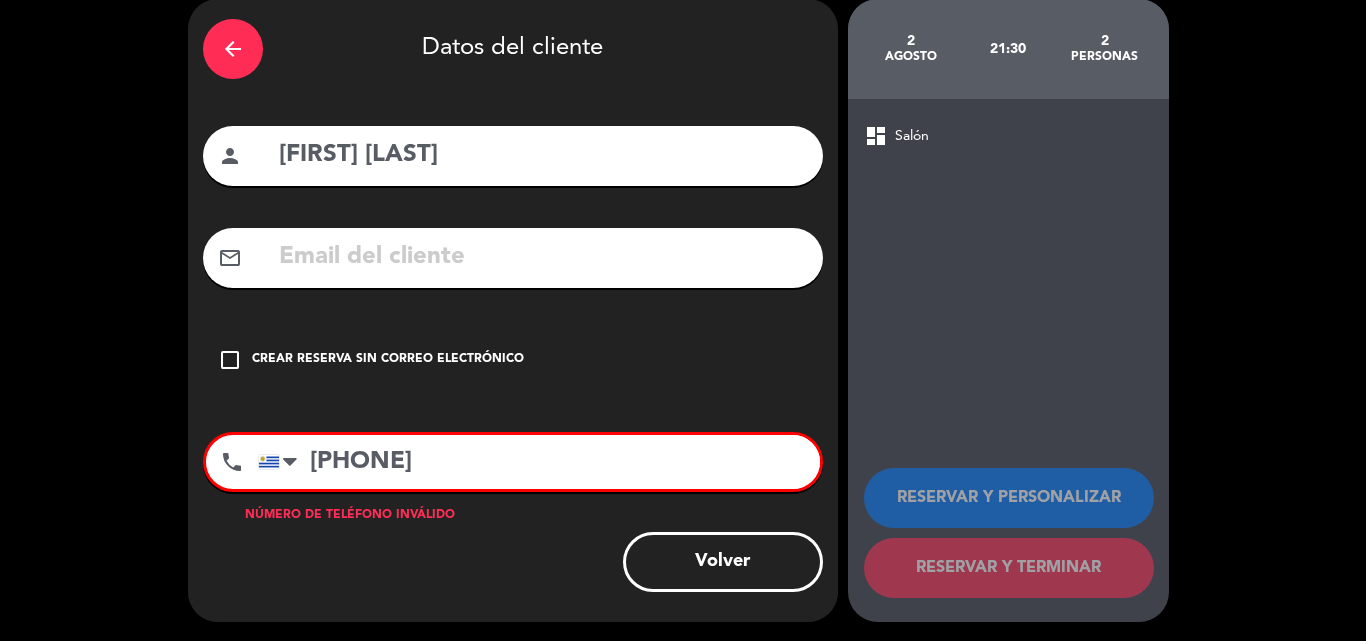 click on "[PHONE]" at bounding box center (539, 462) 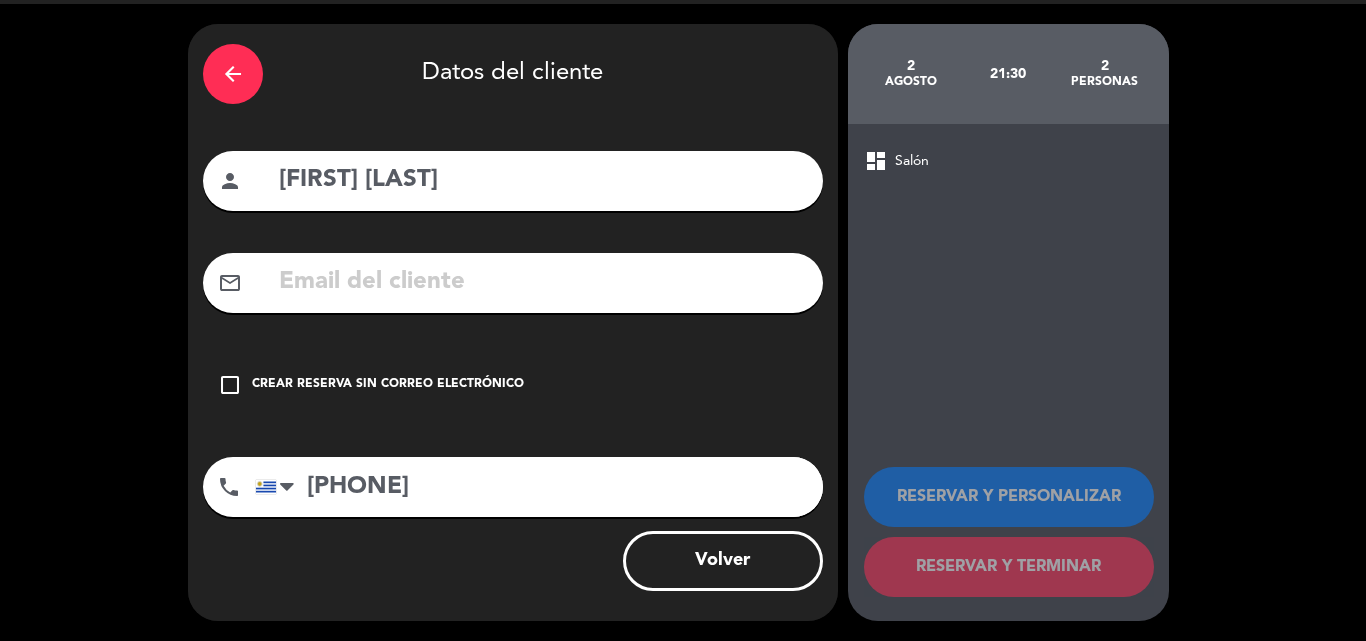 type on "[PHONE]" 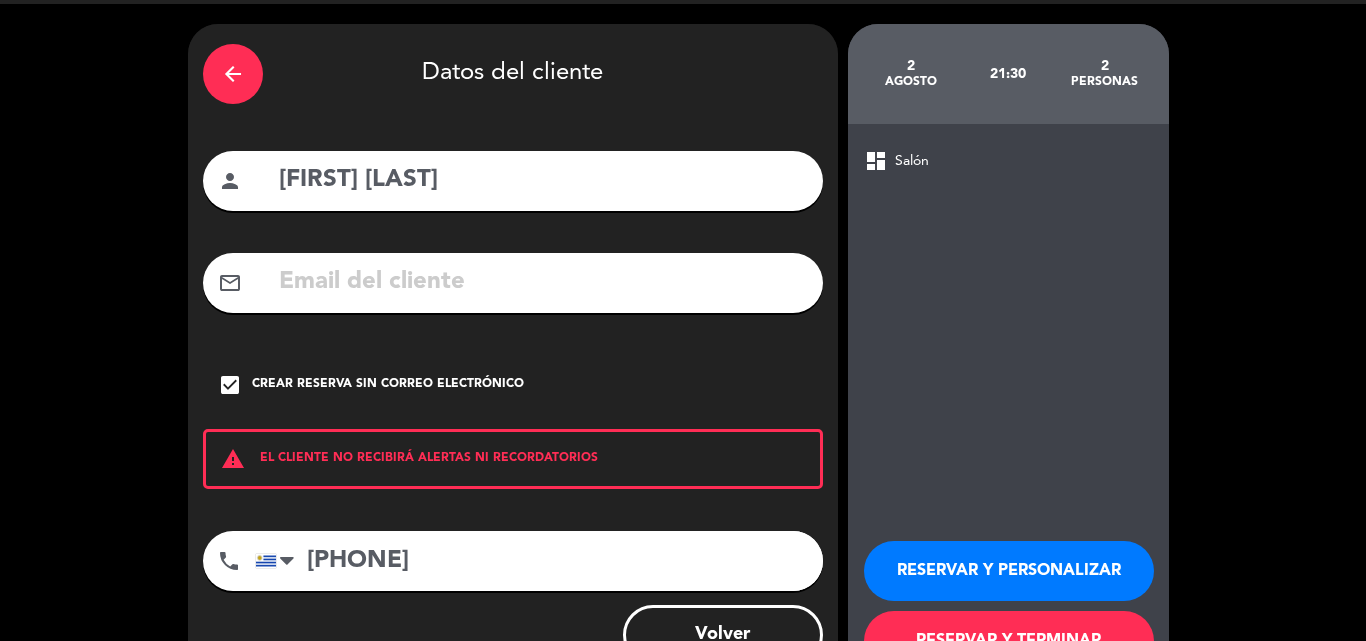 click on "RESERVAR Y PERSONALIZAR" at bounding box center (1009, 571) 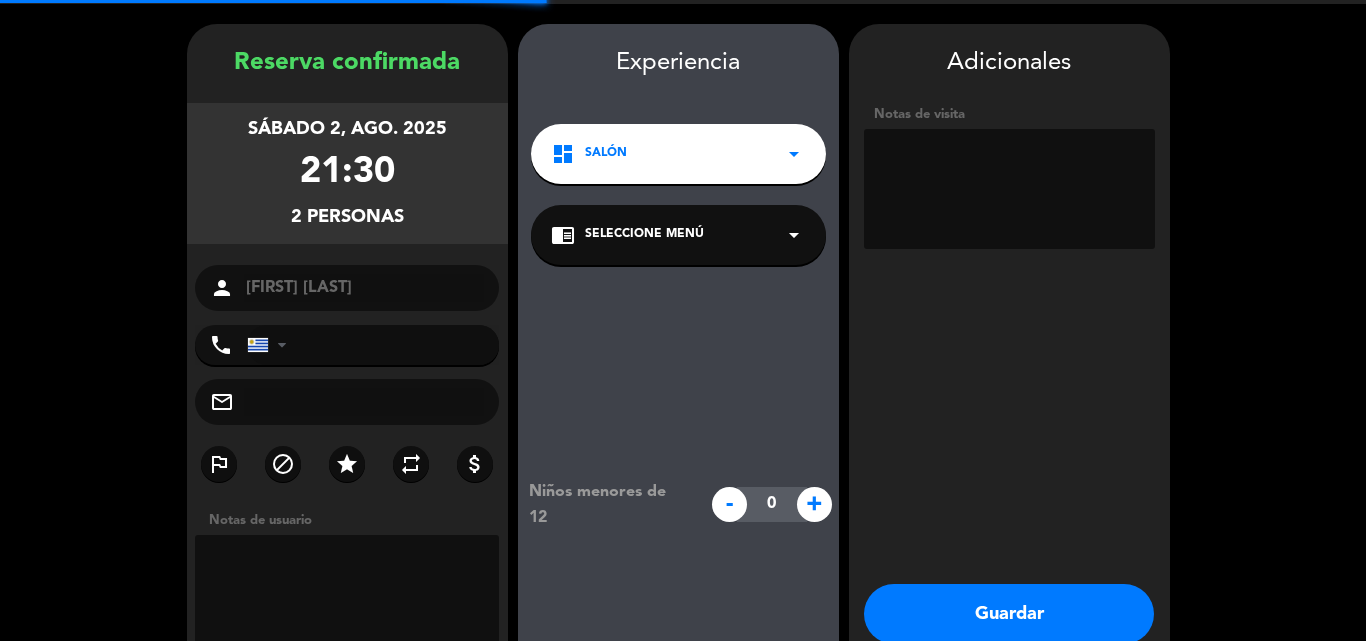 type on "[PHONE]" 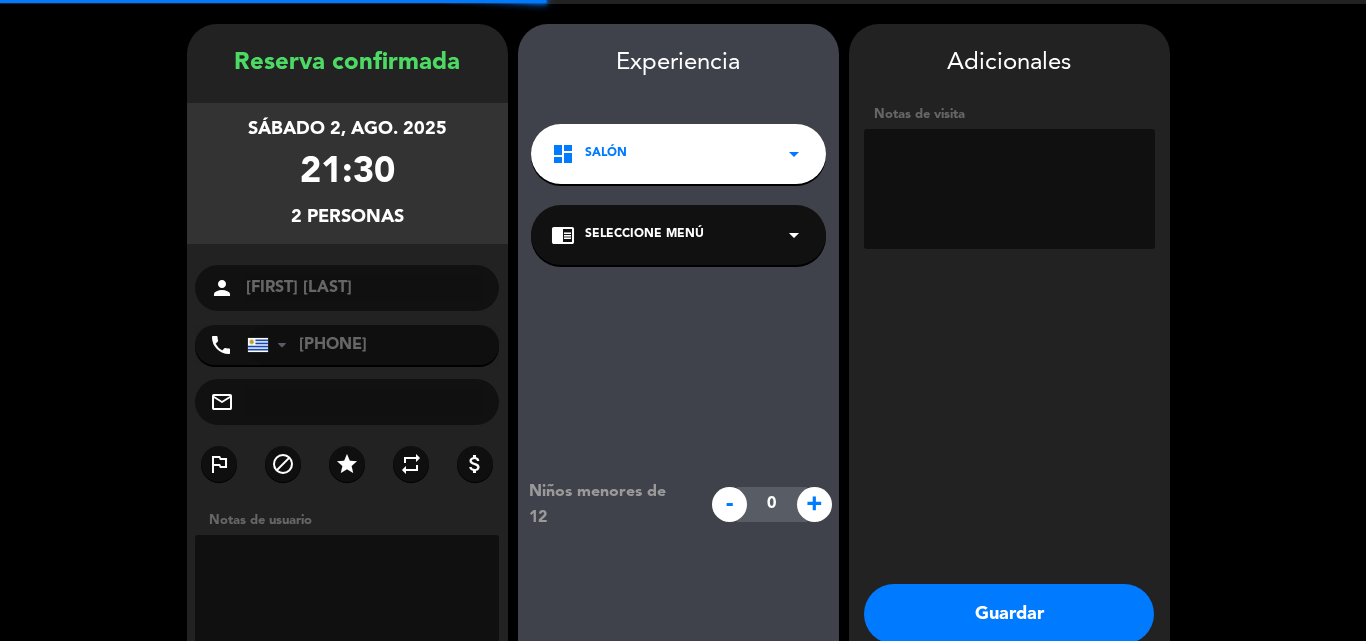 scroll, scrollTop: 80, scrollLeft: 0, axis: vertical 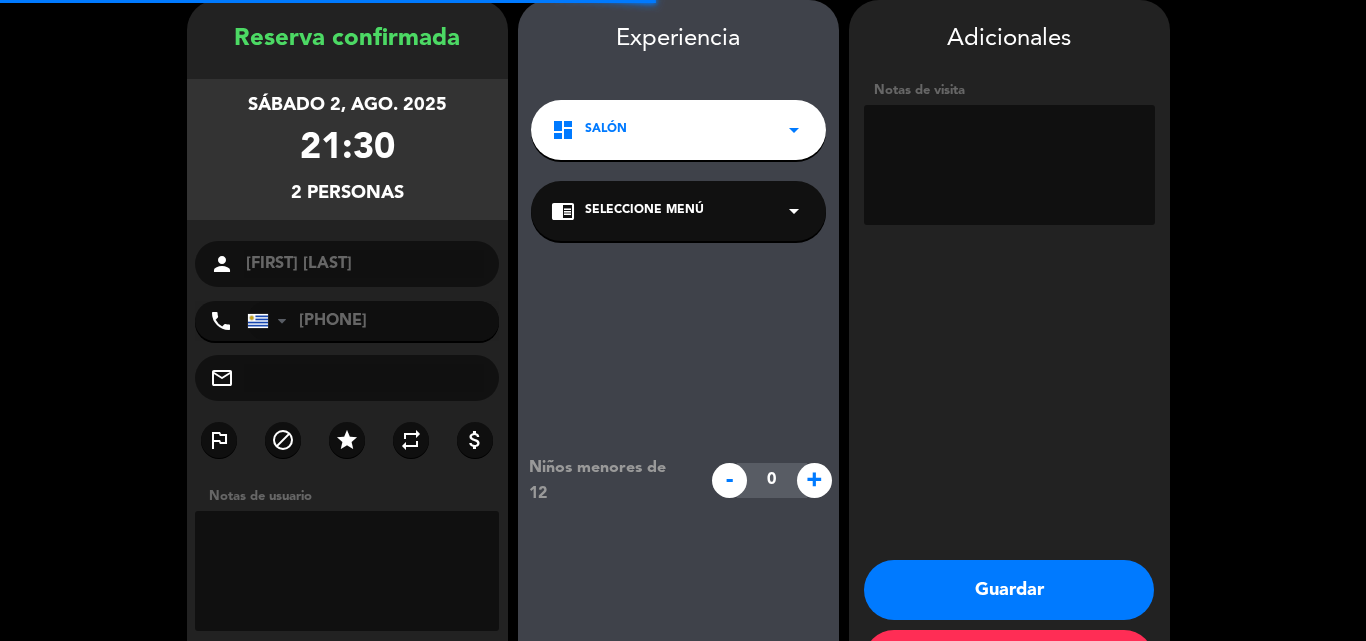click at bounding box center [1009, 165] 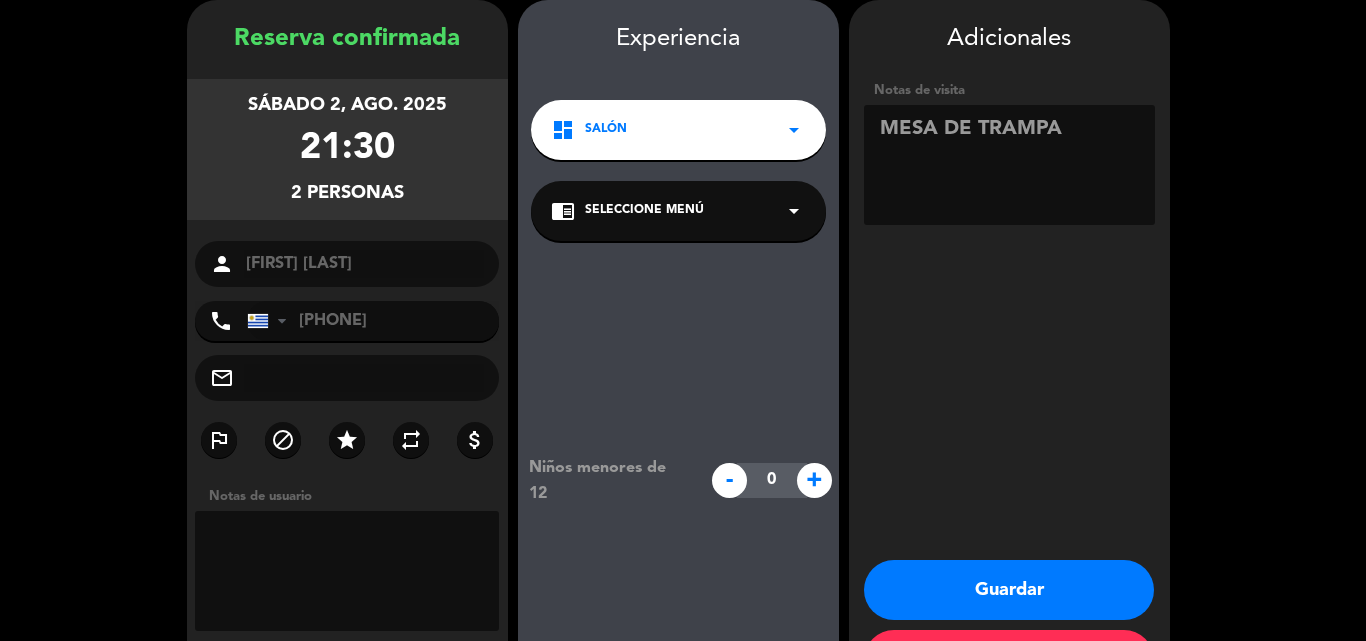type on "MESA DE TRAMPA" 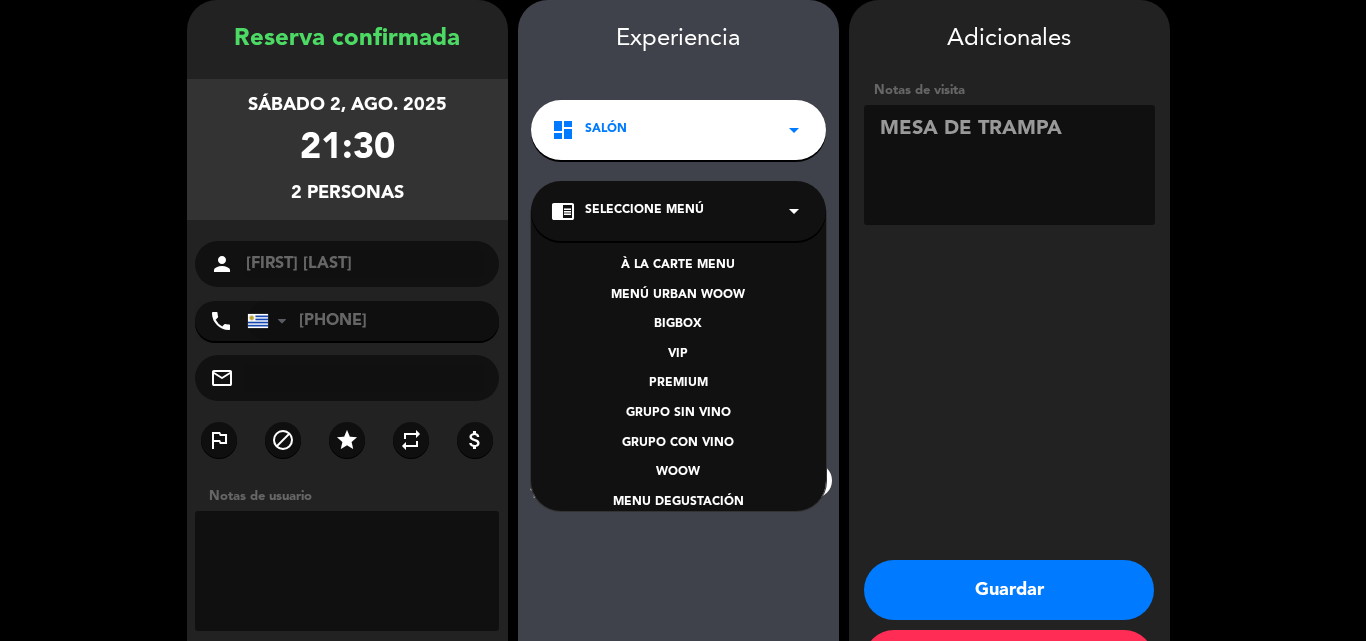 click on "À LA CARTE MENU" at bounding box center (678, 266) 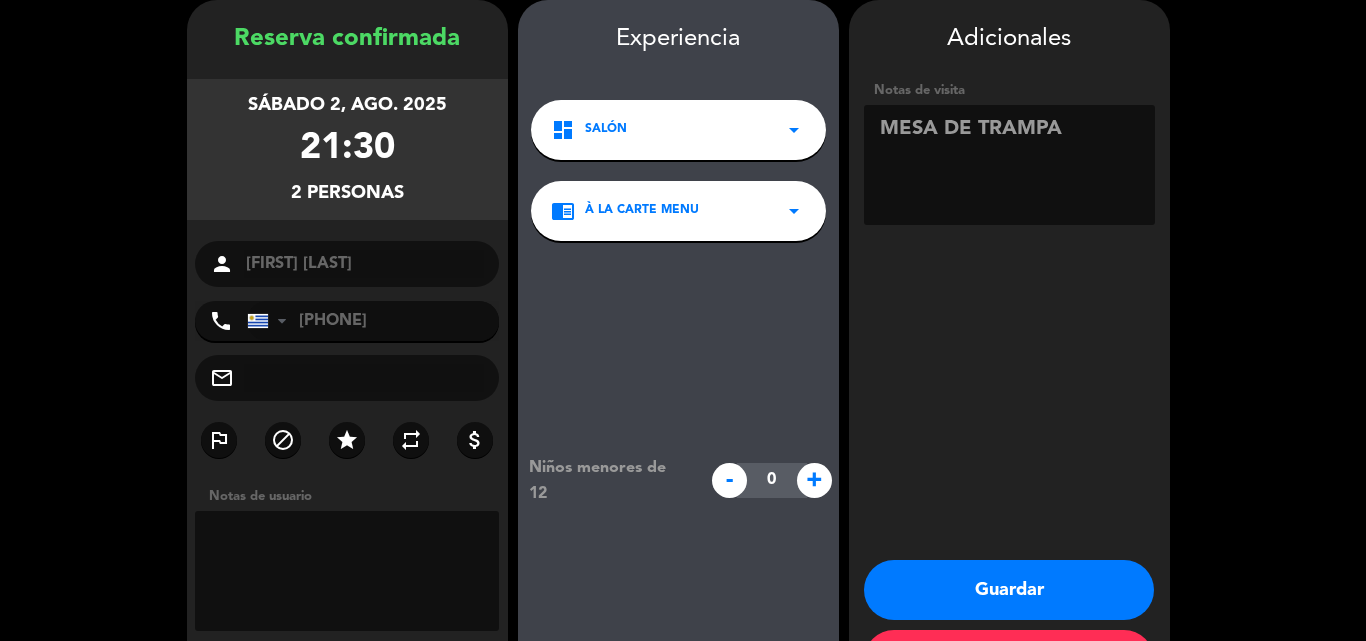 click on "Guardar" at bounding box center (1009, 590) 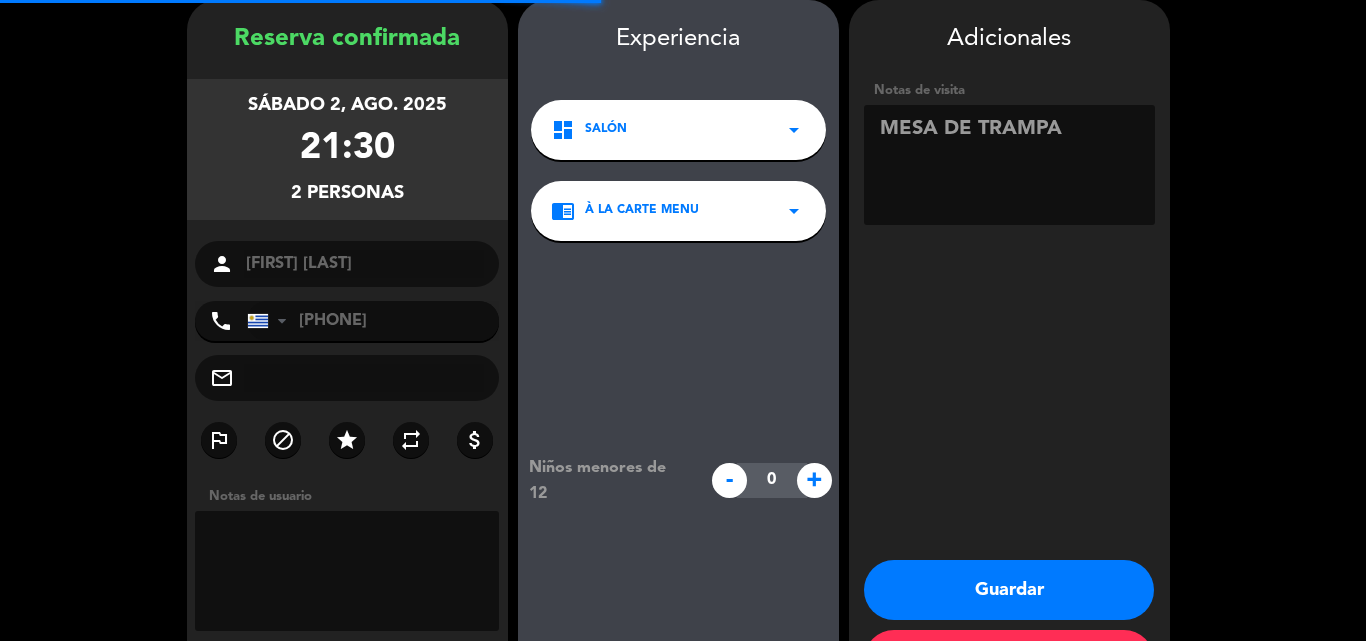 scroll, scrollTop: 0, scrollLeft: 0, axis: both 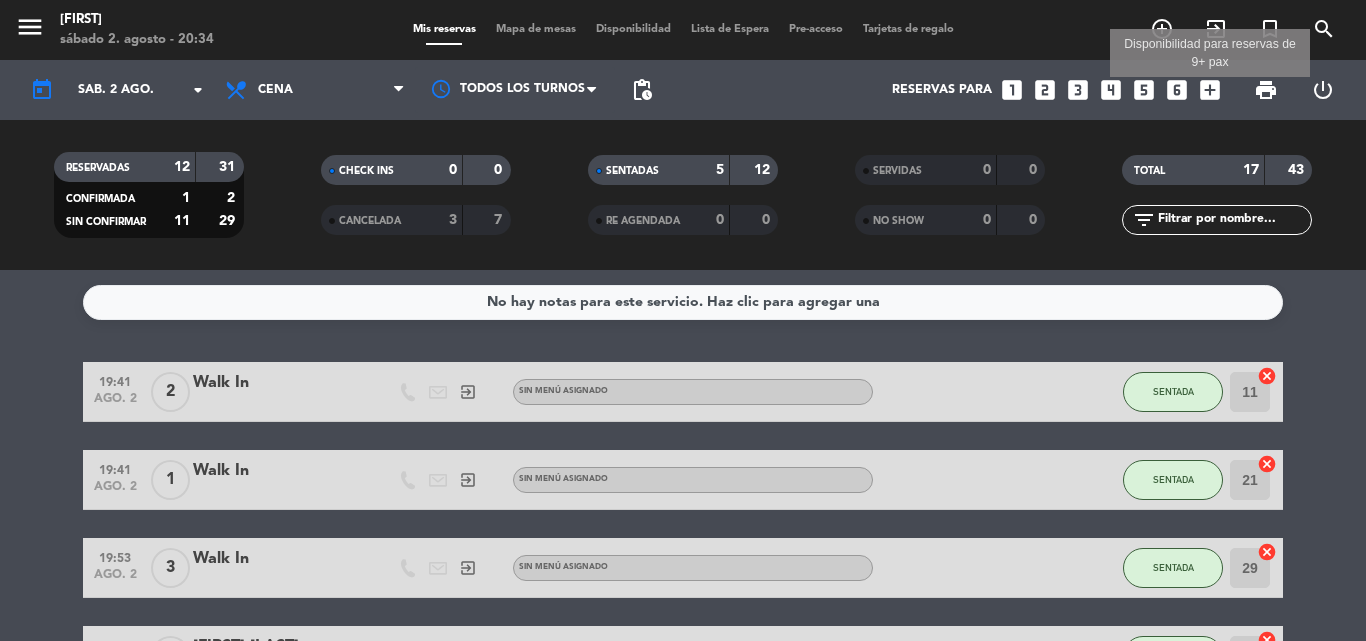 click on "add_box" at bounding box center (1210, 90) 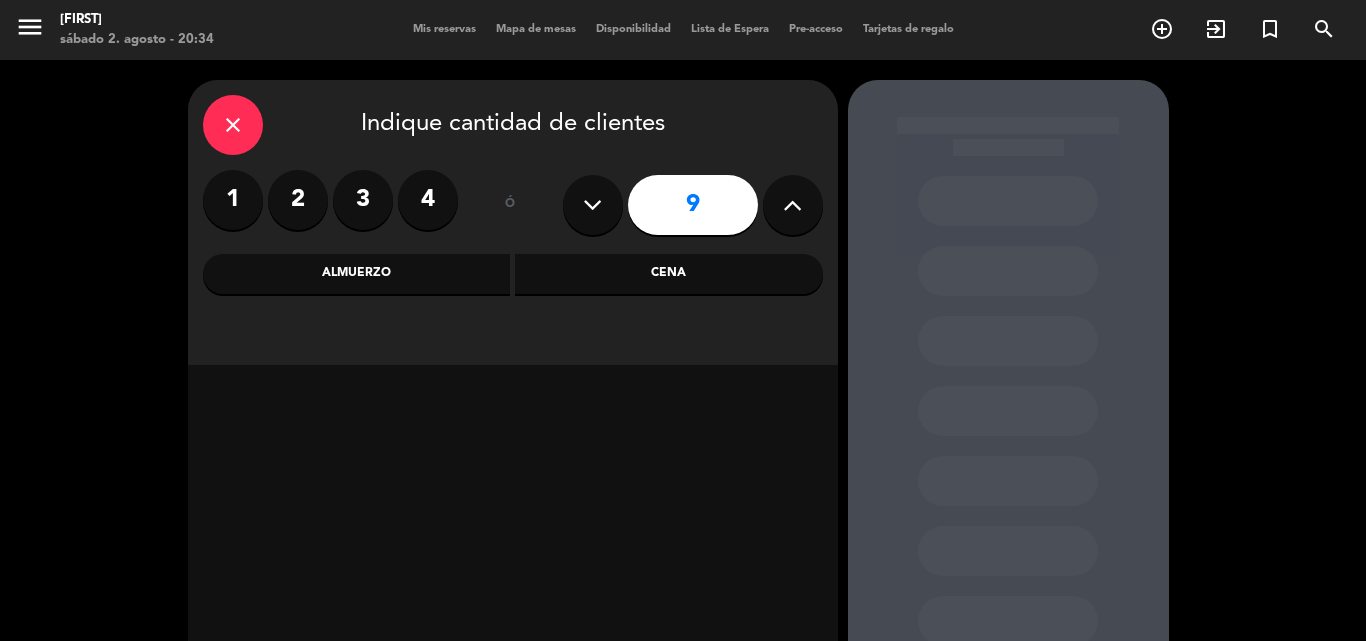 click on "close" at bounding box center [233, 125] 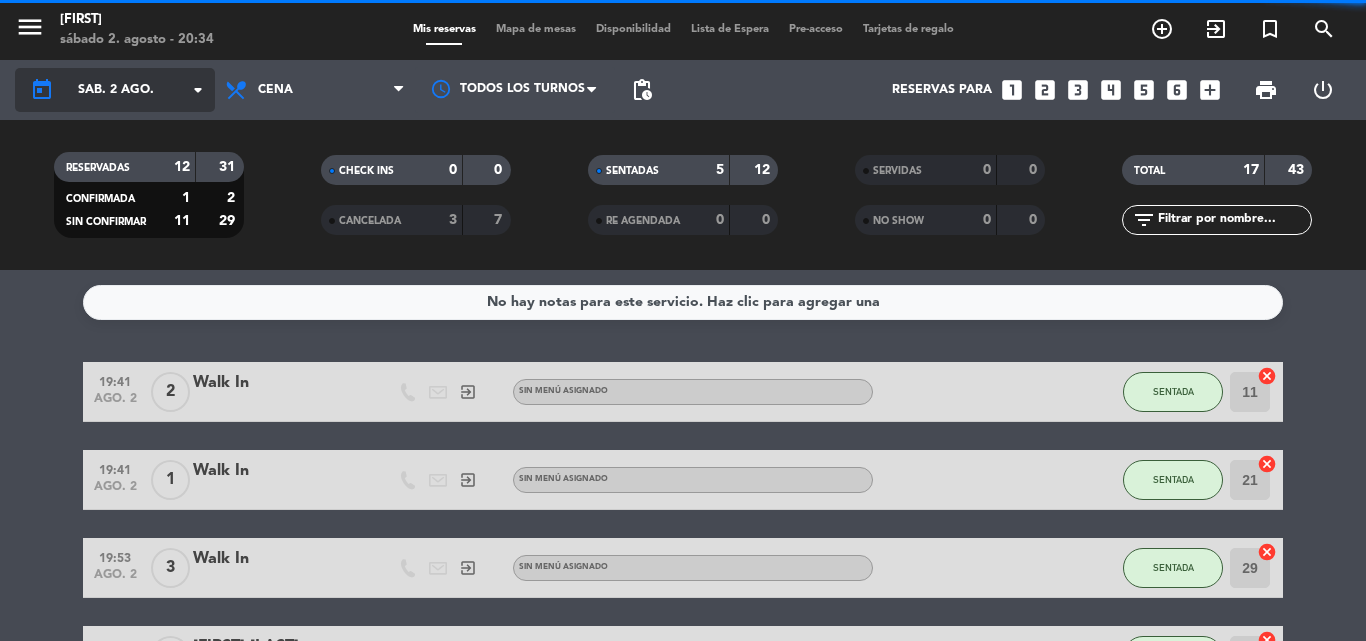 click on "sáb. 2 ago." 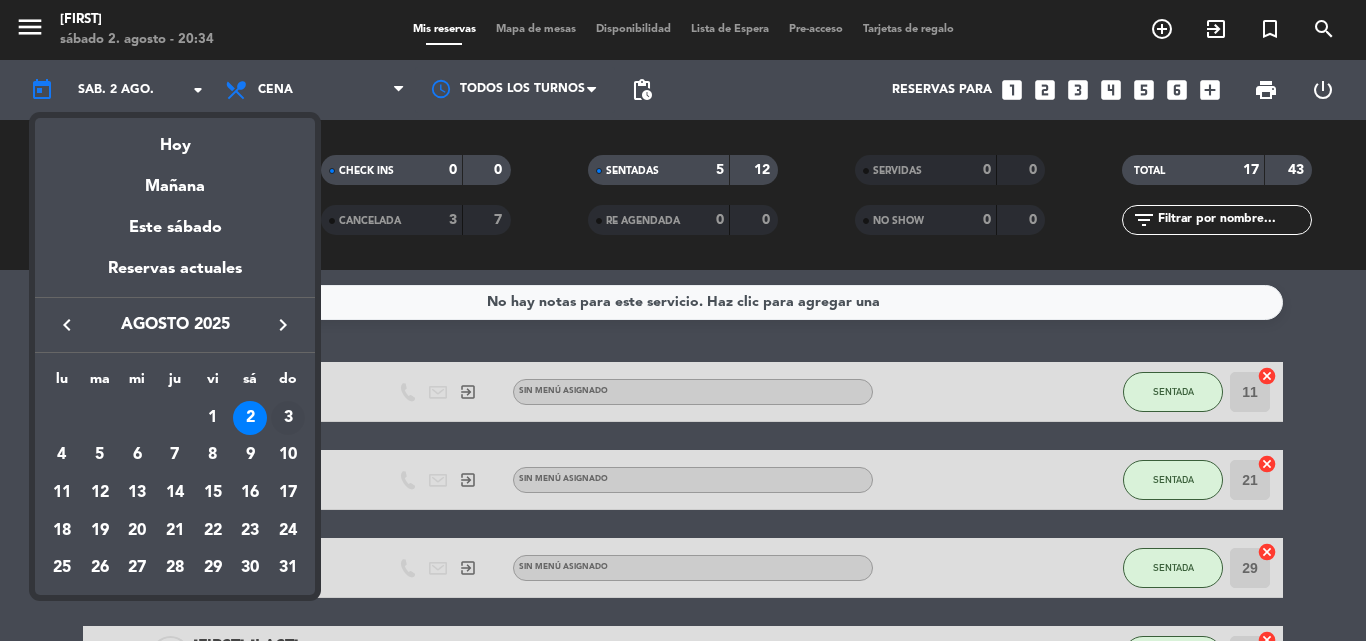 click on "3" at bounding box center (288, 418) 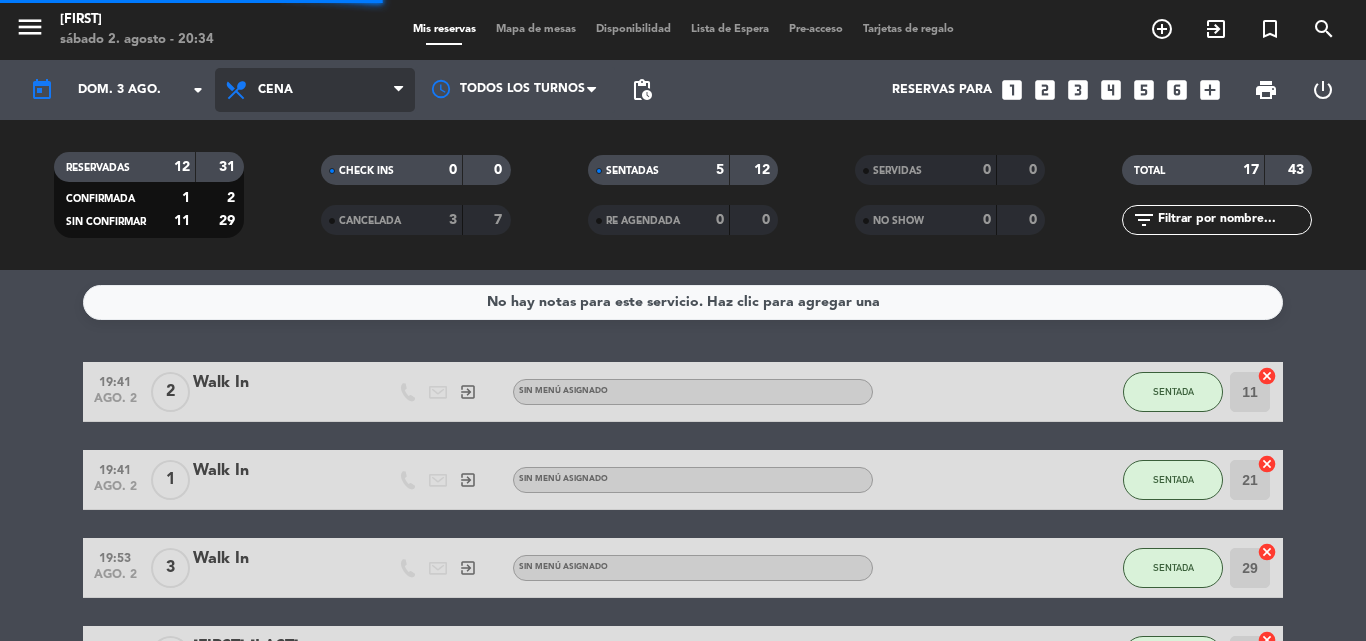 click on "Cena" at bounding box center [315, 90] 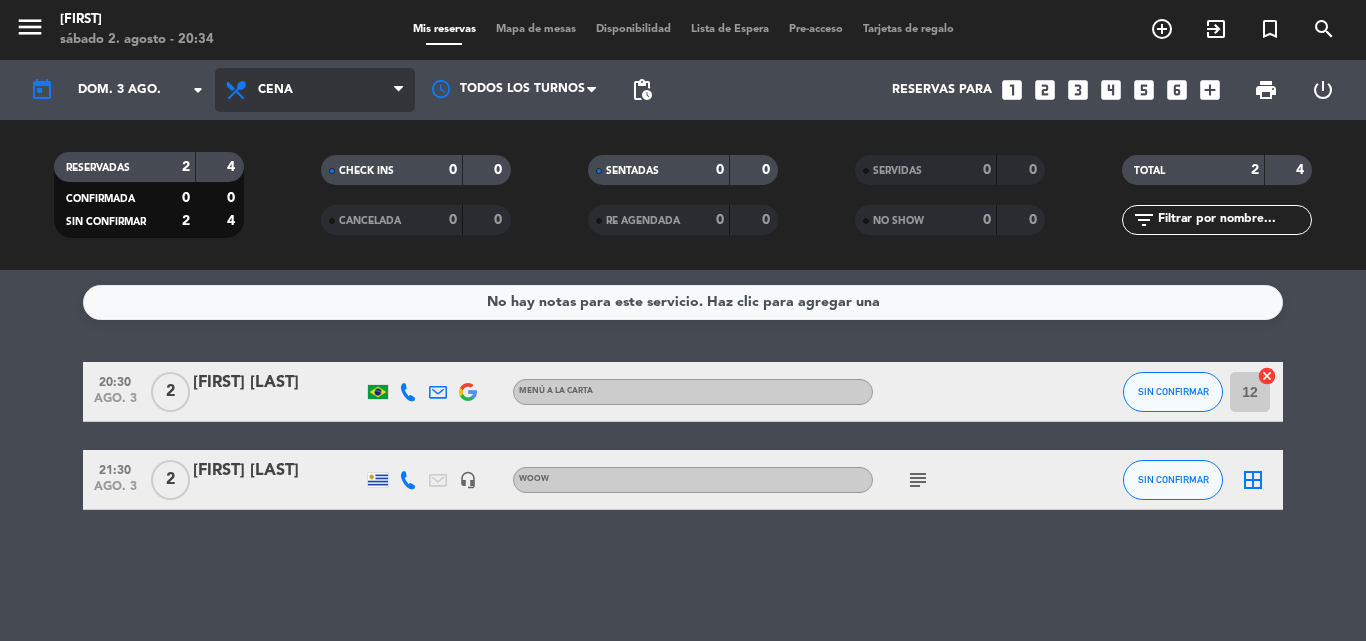 click on "Cena" at bounding box center [315, 90] 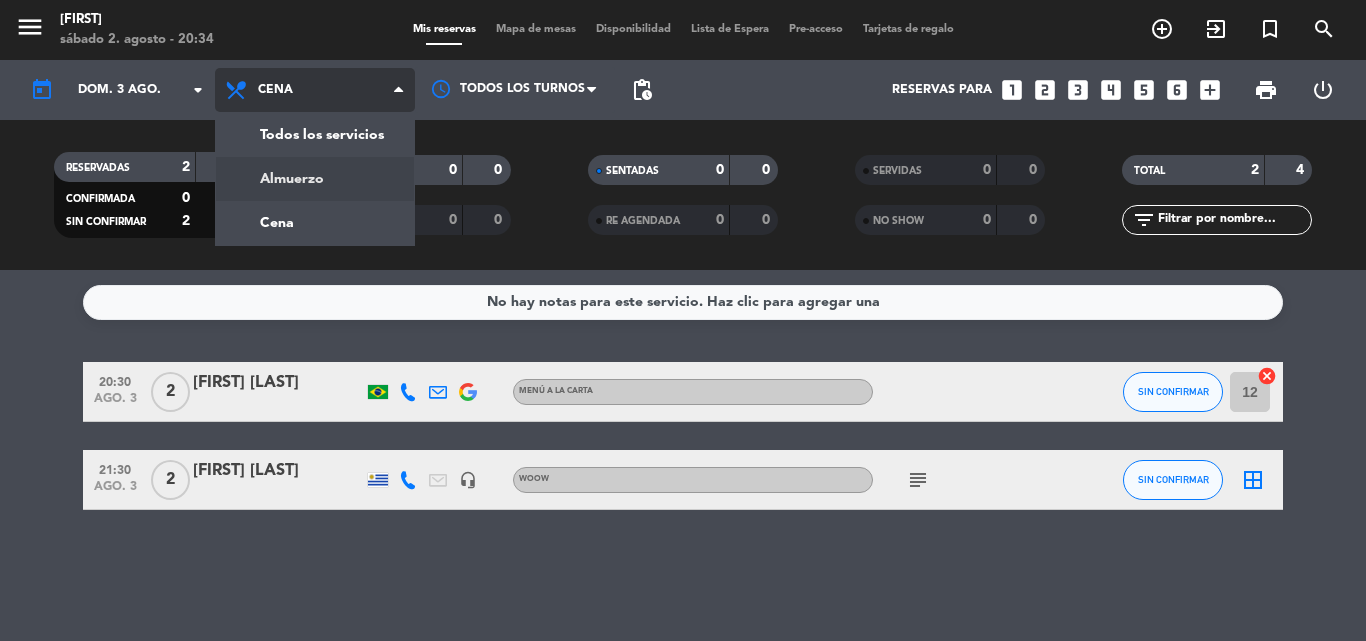 click on "menu [FIRST] sábado 2. agosto - [TIME] Mis reservas Mapa de mesas Disponibilidad Lista de Espera Pre-acceso Tarjetas de regalo add_circle_outline exit_to_app turned_in_not search today dom. 3 ago. arrow_drop_down Todos los servicios Almuerzo Cena Cena Todos los servicios Almuerzo Cena Todos los turnos pending_actions Reservas para looks_one looks_two looks_3 looks_4 looks_5 looks_6 add_box print power_settings_new RESERVADAS 2 4 CONFIRMADA 0 0 SIN CONFIRMAR 2 4 CHECK INS 0 0 CANCELADA 0 0 SENTADAS 0 0 RE AGENDADA 0 0 SERVIDAS 0 0 NO SHOW 0 0 TOTAL 2 4 filter_list" 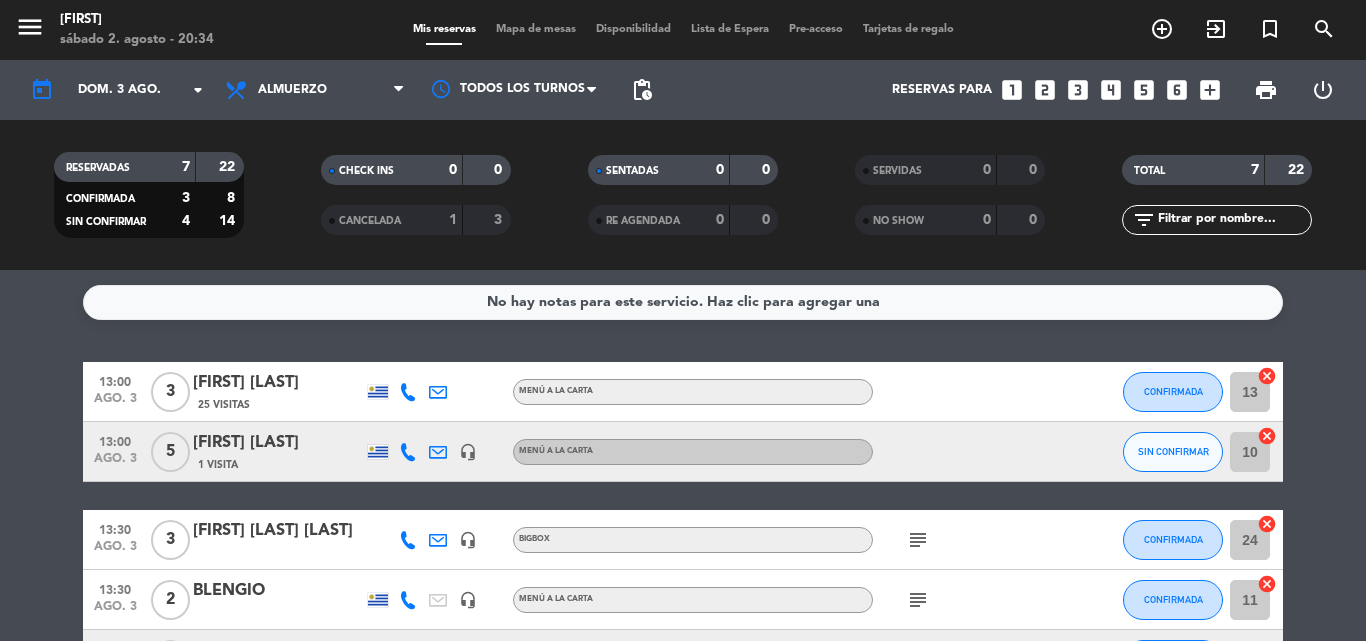 click on "Mapa de mesas" at bounding box center [536, 29] 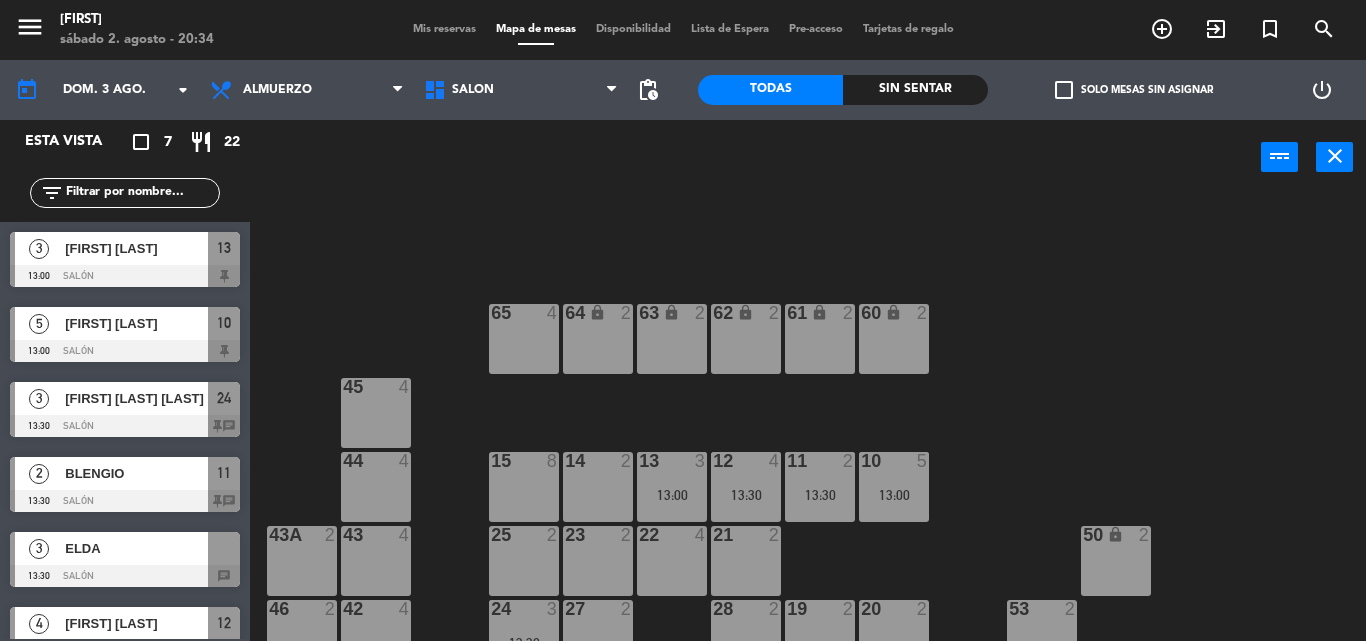 click on "Mis reservas" at bounding box center (444, 29) 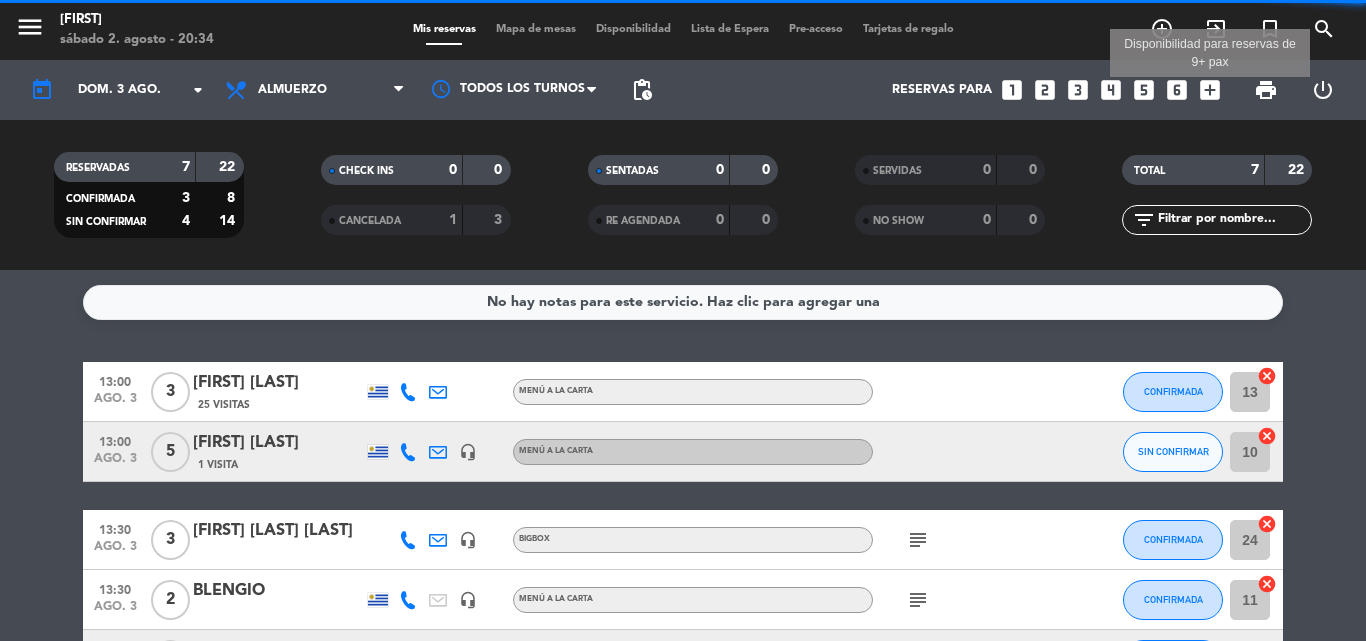 click on "add_box" at bounding box center [1210, 90] 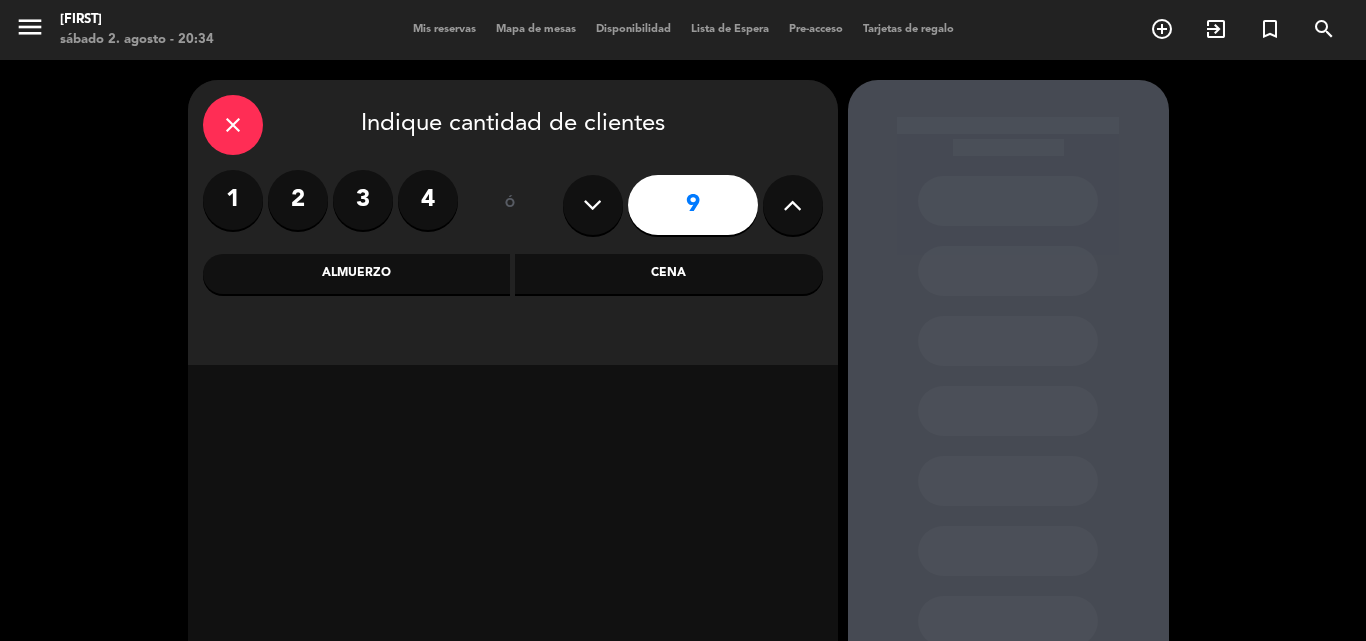 click on "Almuerzo" at bounding box center [357, 274] 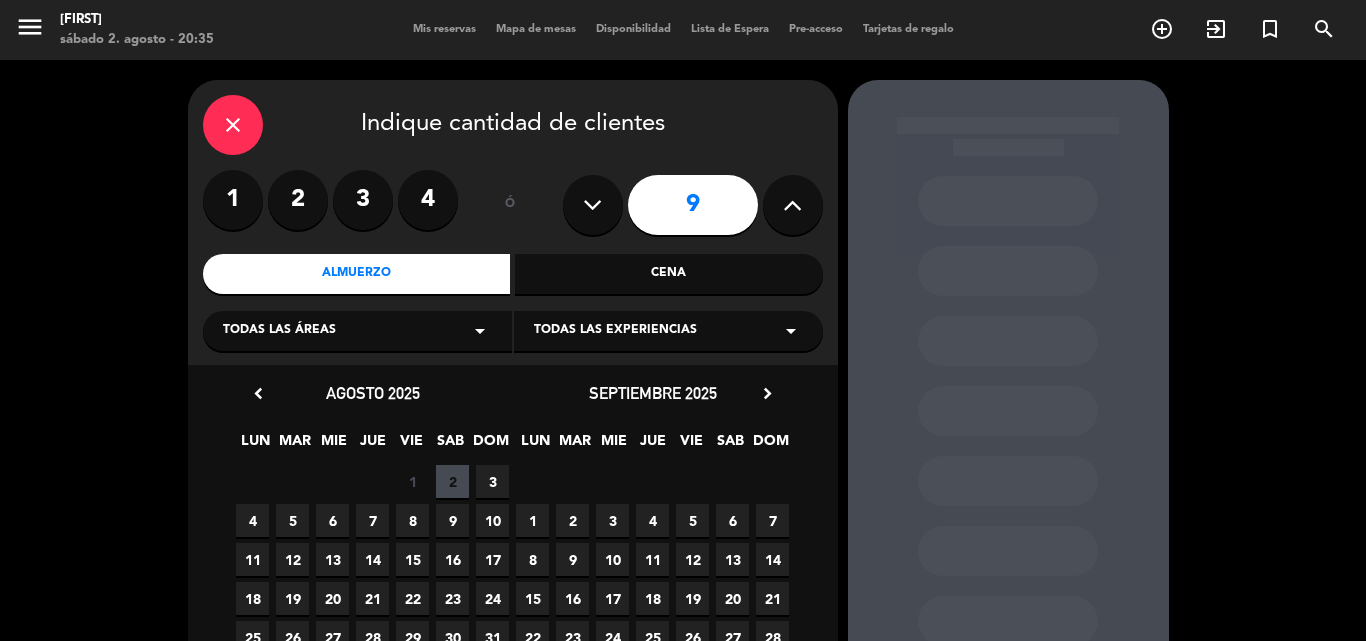 click on "3" at bounding box center [492, 481] 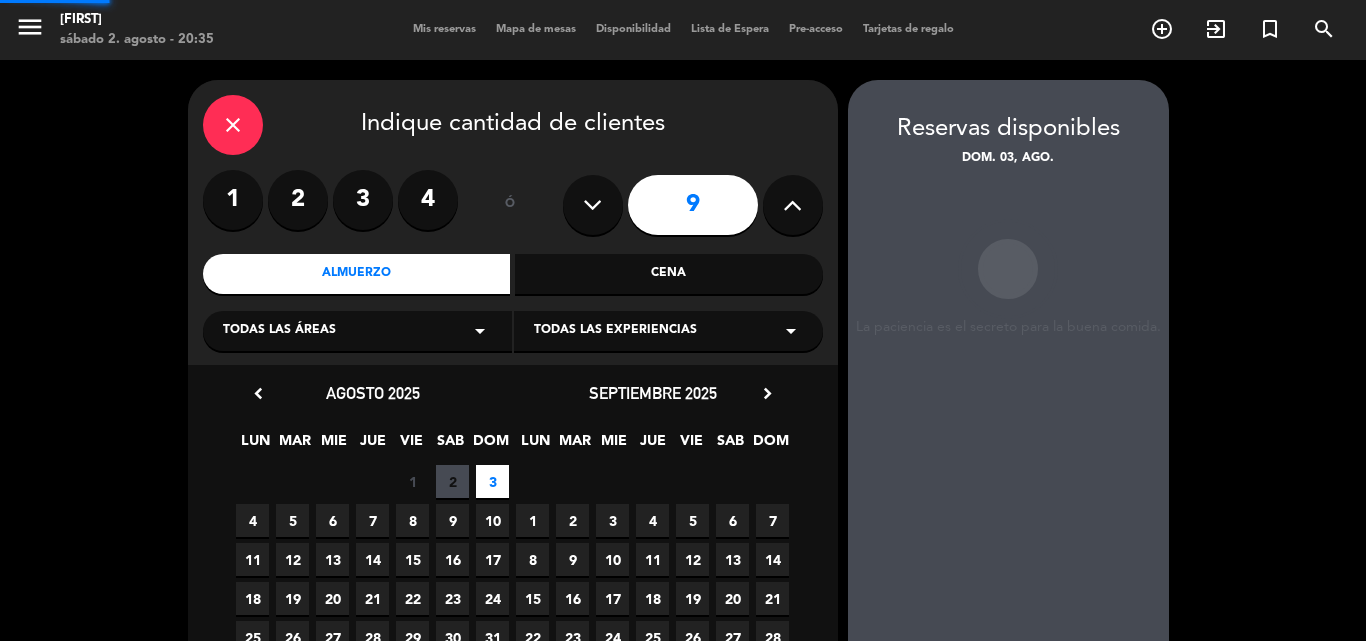 scroll, scrollTop: 80, scrollLeft: 0, axis: vertical 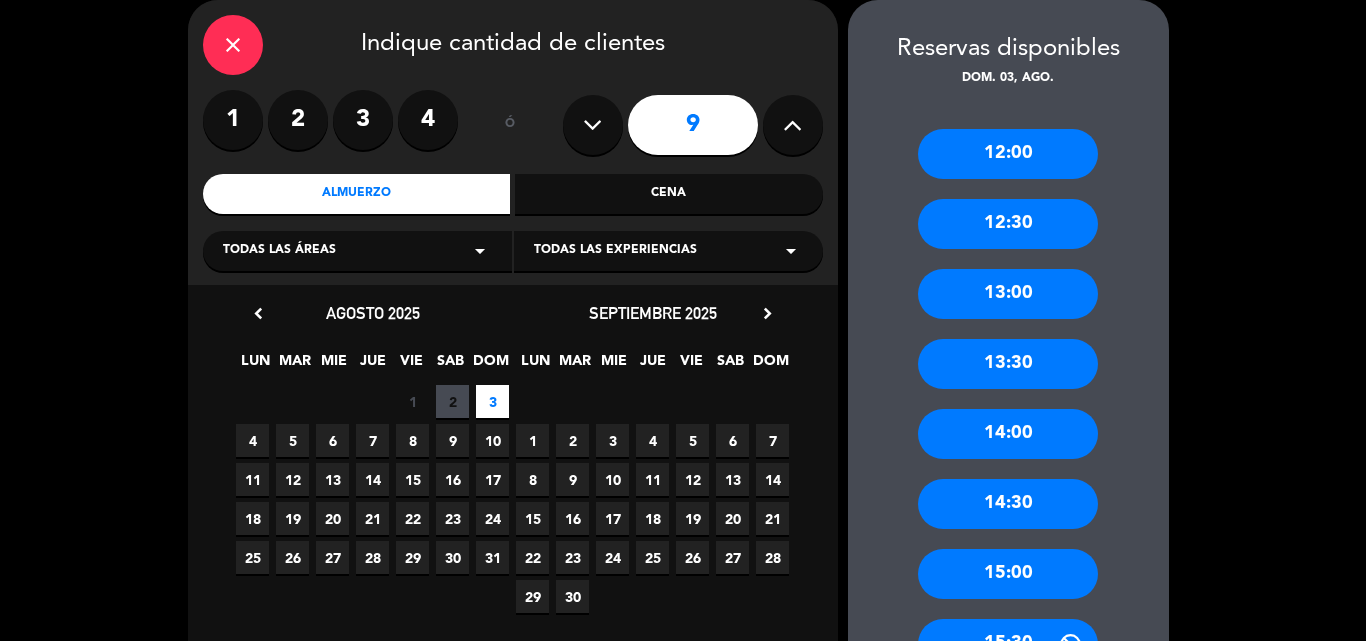 click on "13:30" at bounding box center [1008, 364] 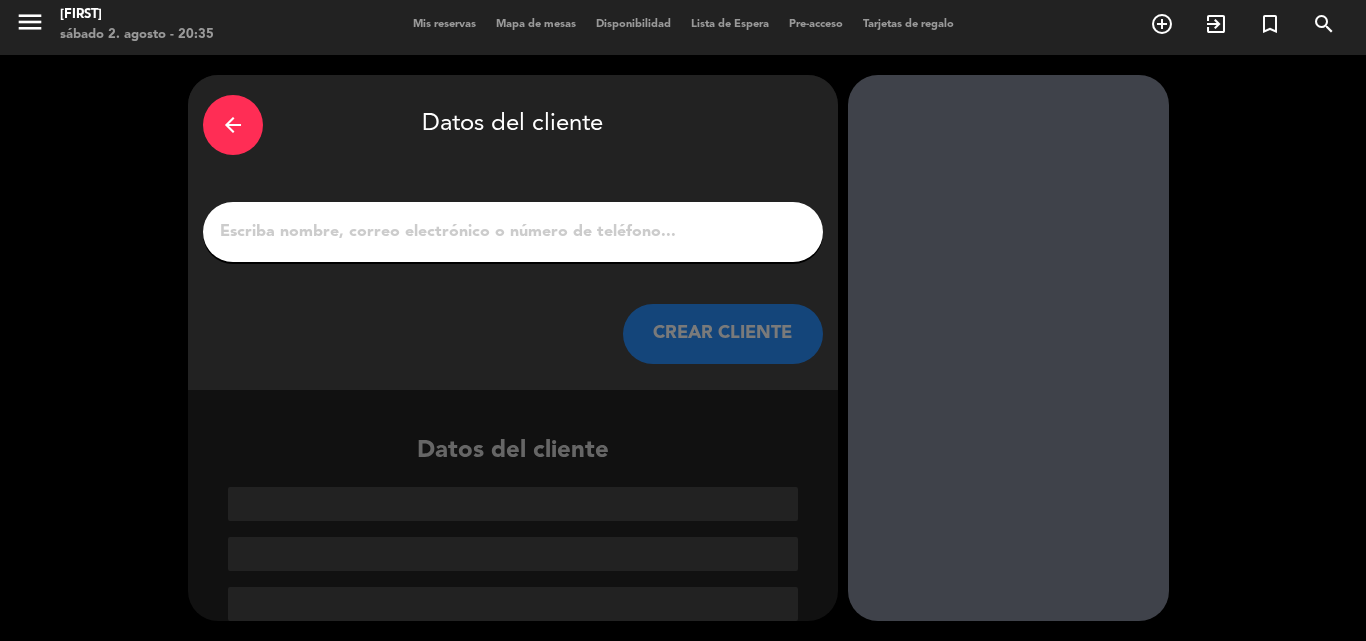 scroll, scrollTop: 5, scrollLeft: 0, axis: vertical 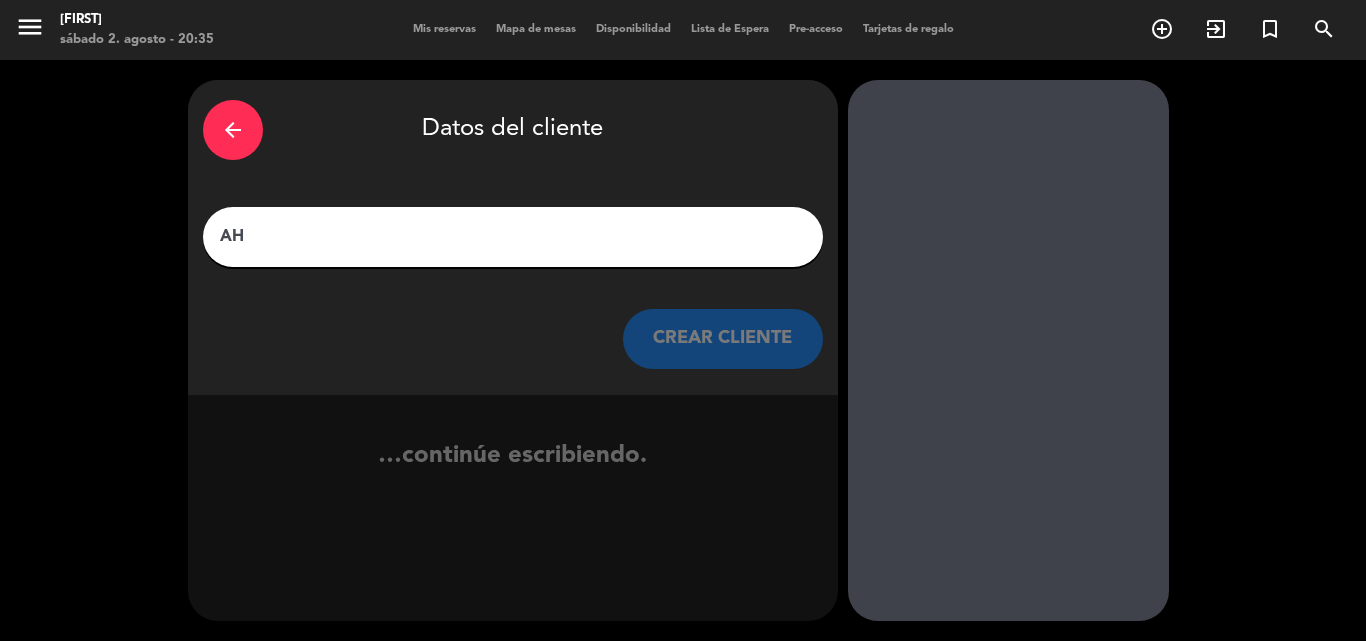 type on "A" 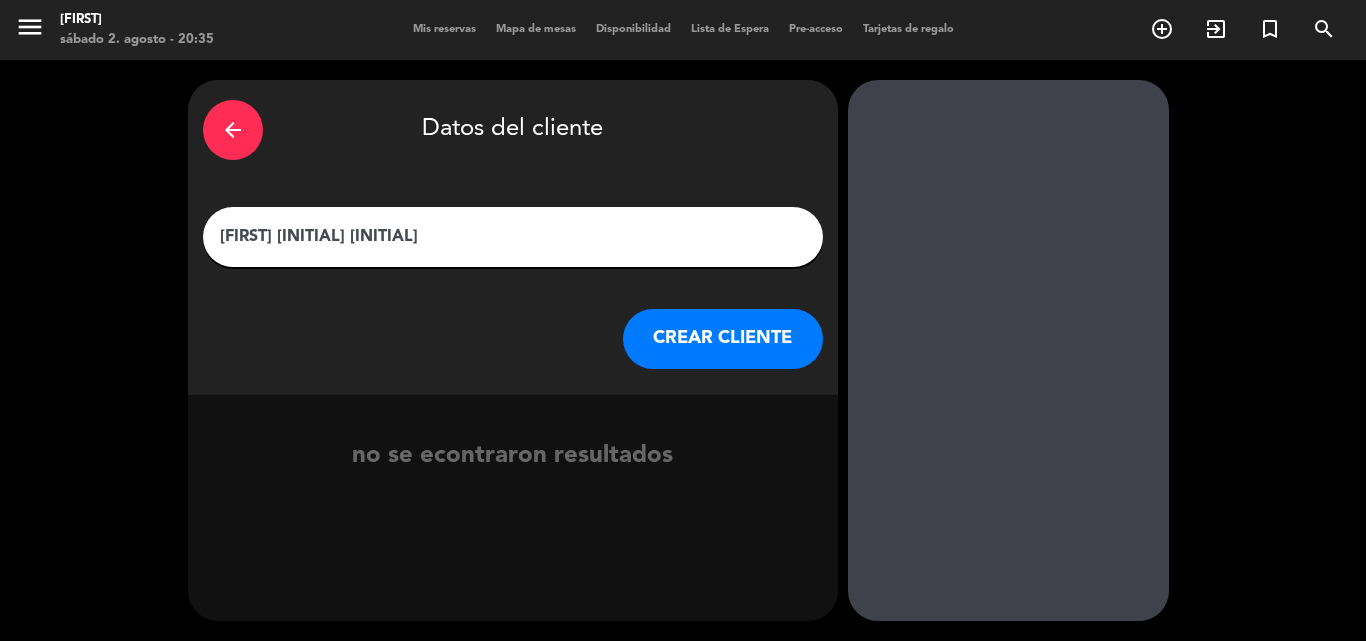 type on "[FIRST] [INITIAL] [INITIAL]" 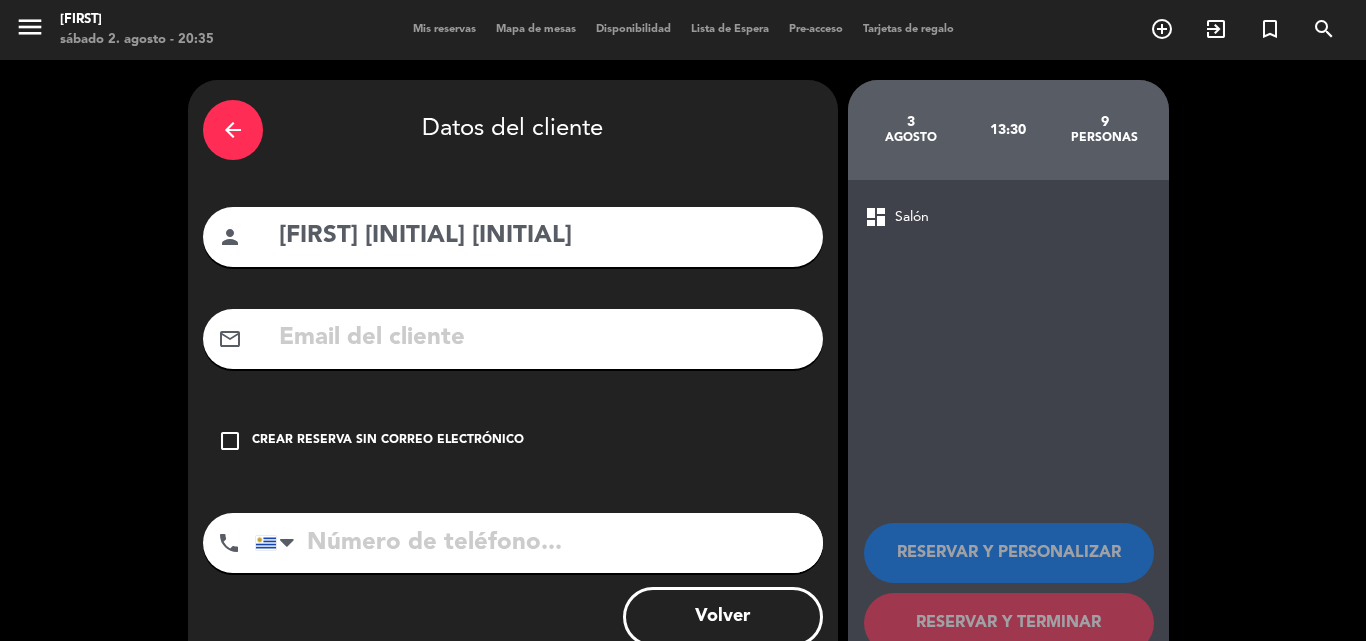 click at bounding box center [539, 543] 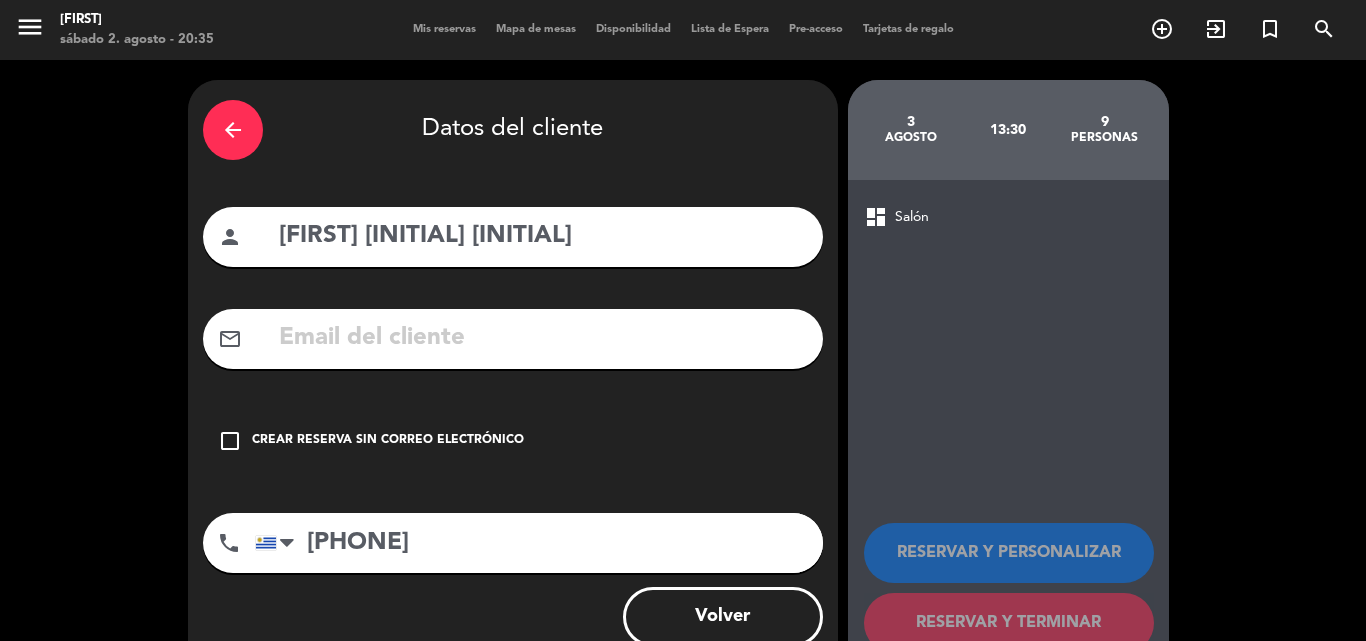 type on "[PHONE]" 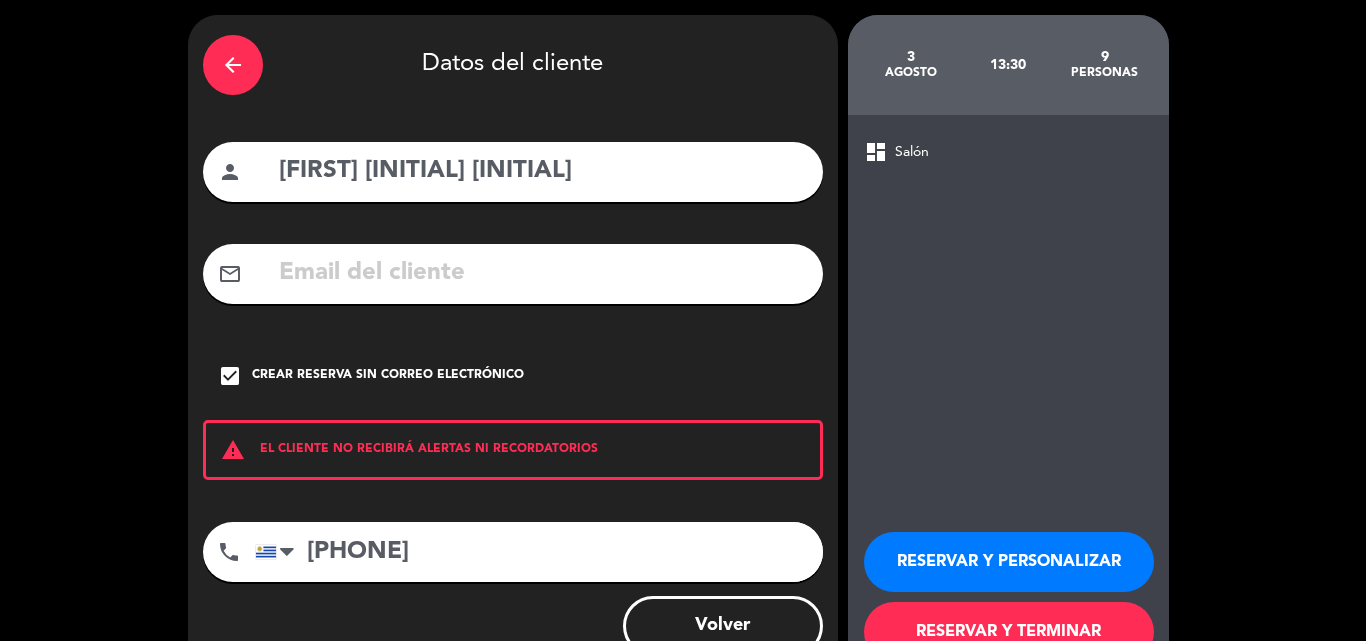 scroll, scrollTop: 130, scrollLeft: 0, axis: vertical 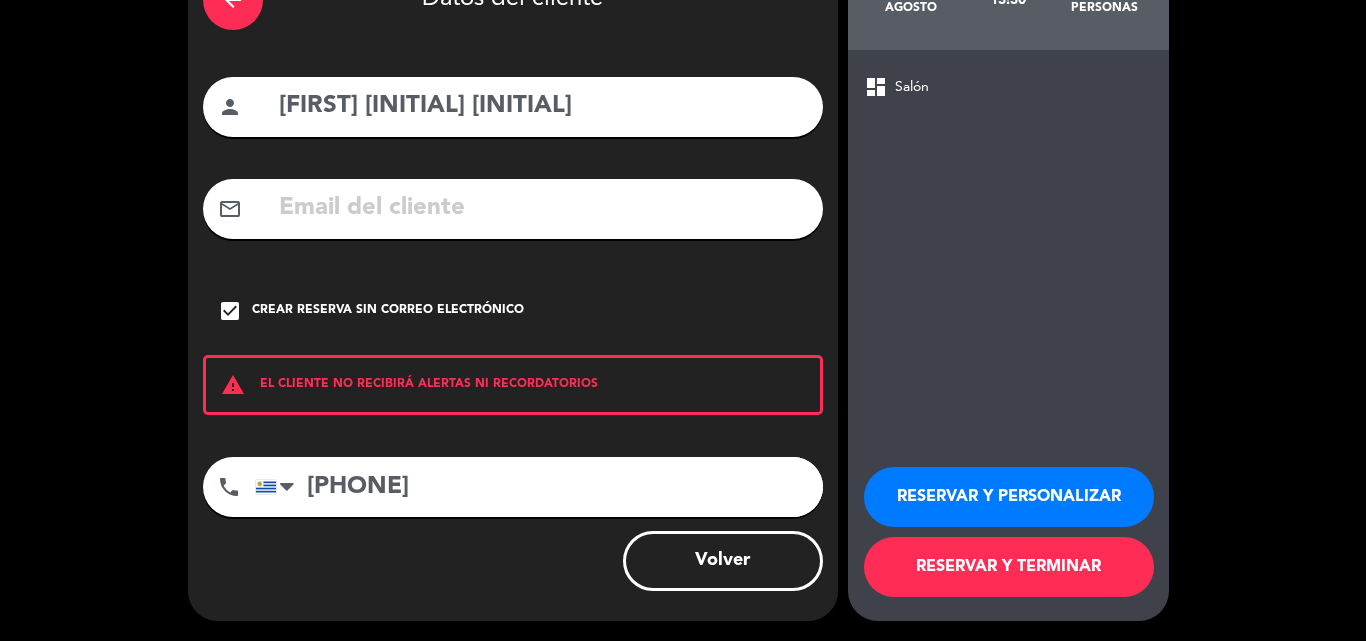 click on "RESERVAR Y PERSONALIZAR" at bounding box center (1009, 497) 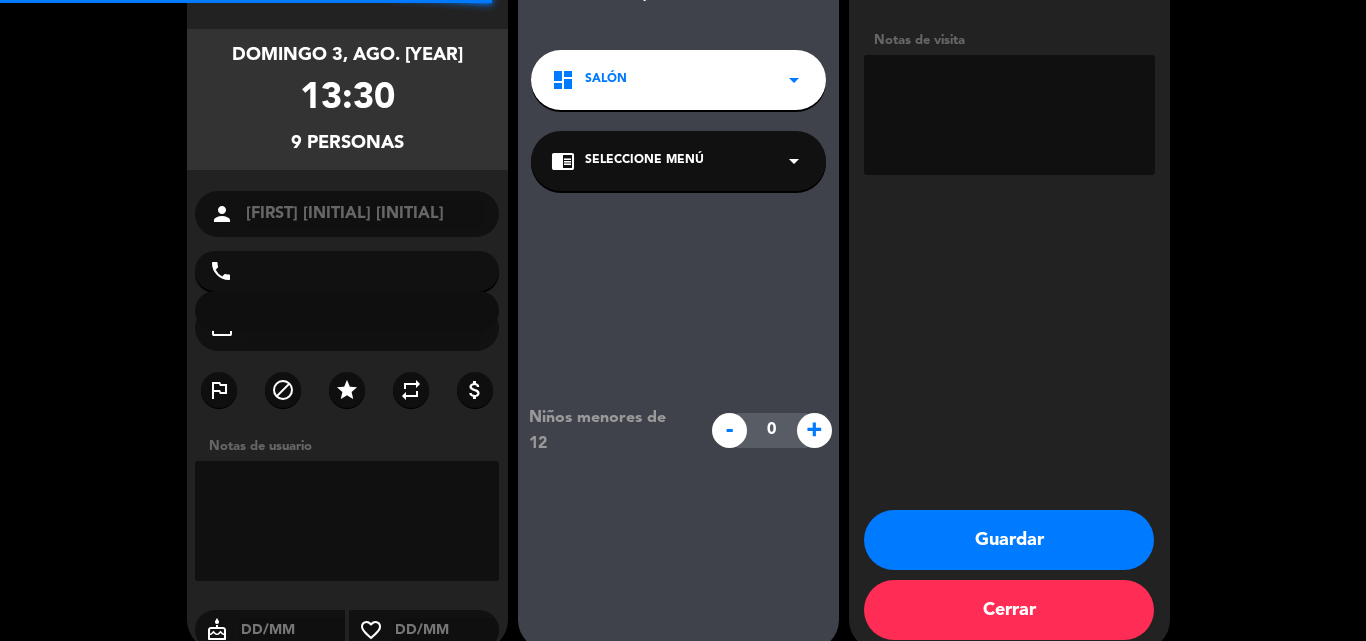 type on "[PHONE]" 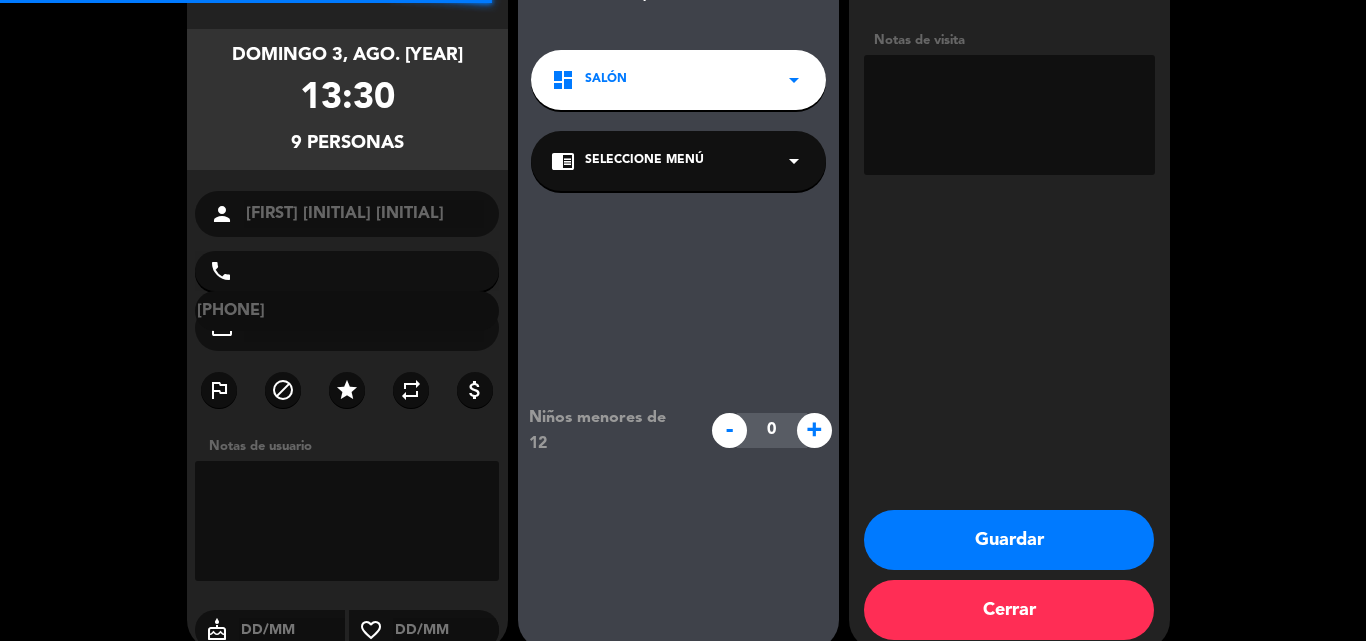 scroll, scrollTop: 80, scrollLeft: 0, axis: vertical 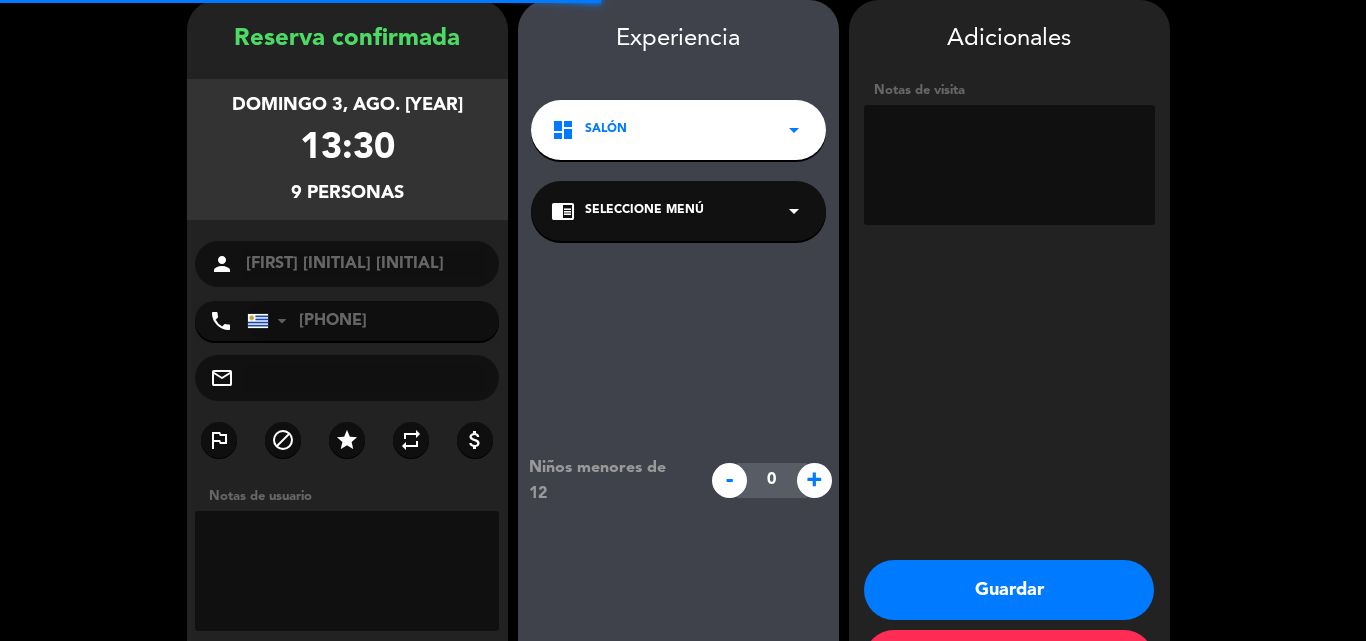 click on "chrome_reader_mode   Seleccione Menú   arrow_drop_down" at bounding box center (678, 211) 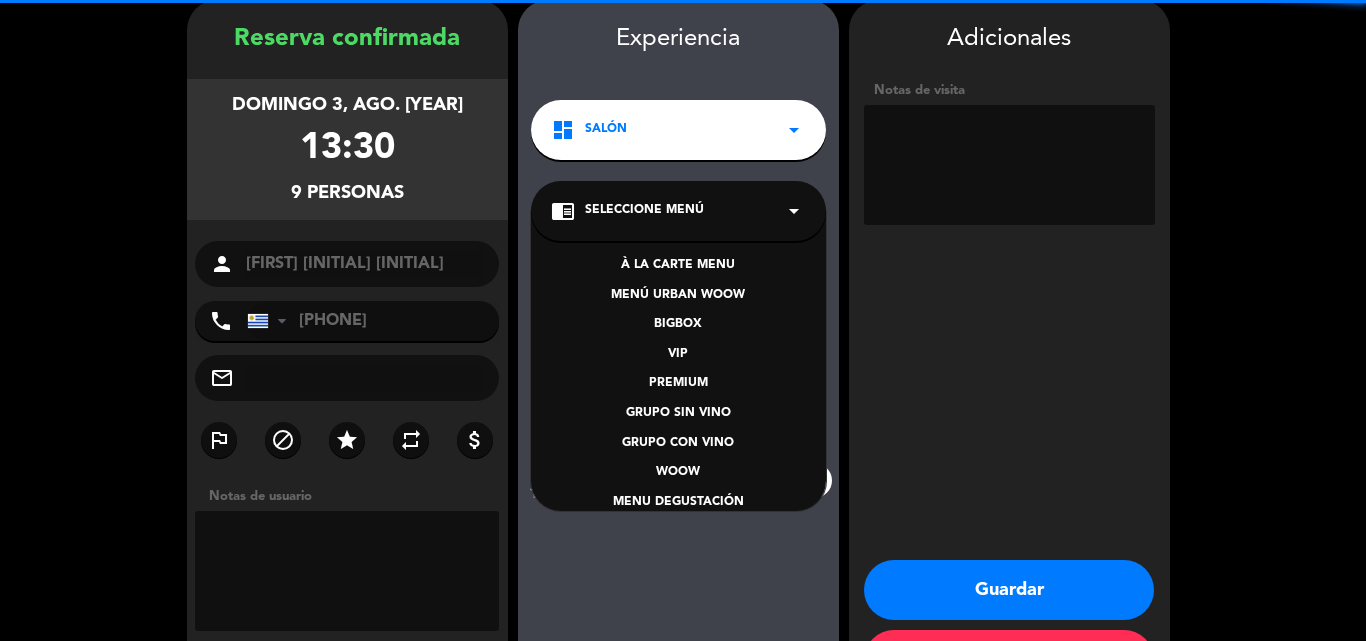 click on "À LA CARTE MENU" at bounding box center (678, 266) 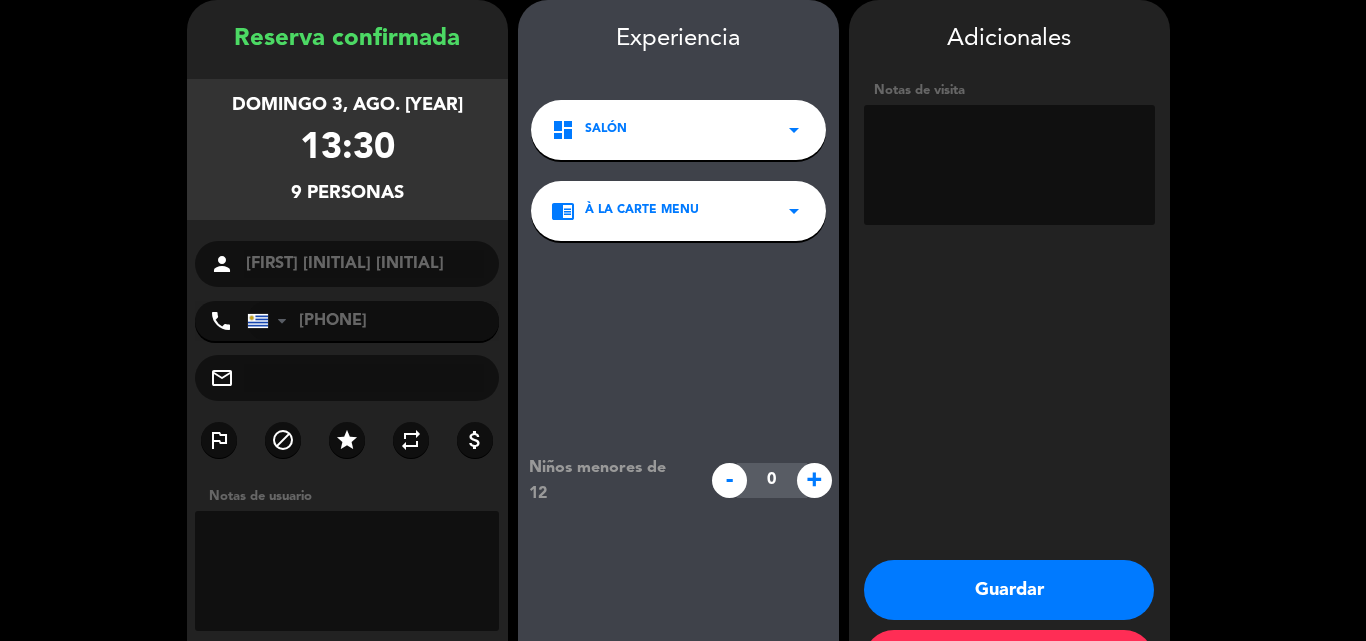 click at bounding box center [1009, 165] 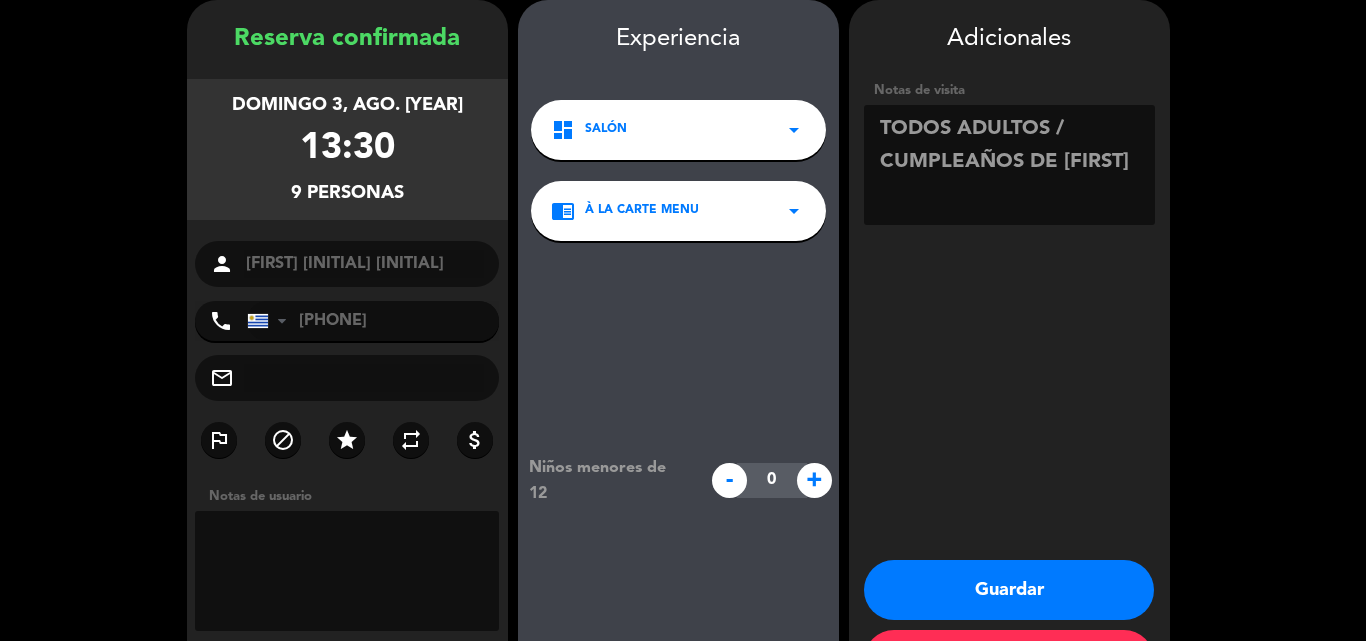 type on "TODOS ADULTOS / CUMPLEAÑOS DE [FIRST]" 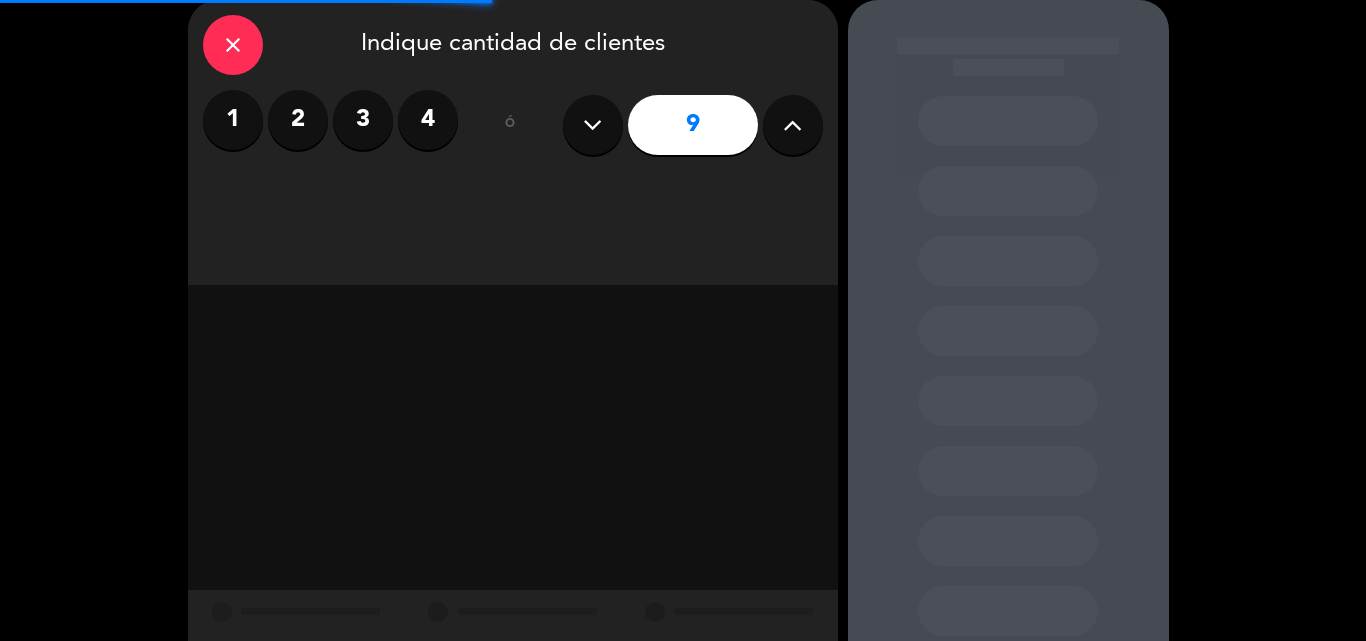 scroll, scrollTop: 0, scrollLeft: 0, axis: both 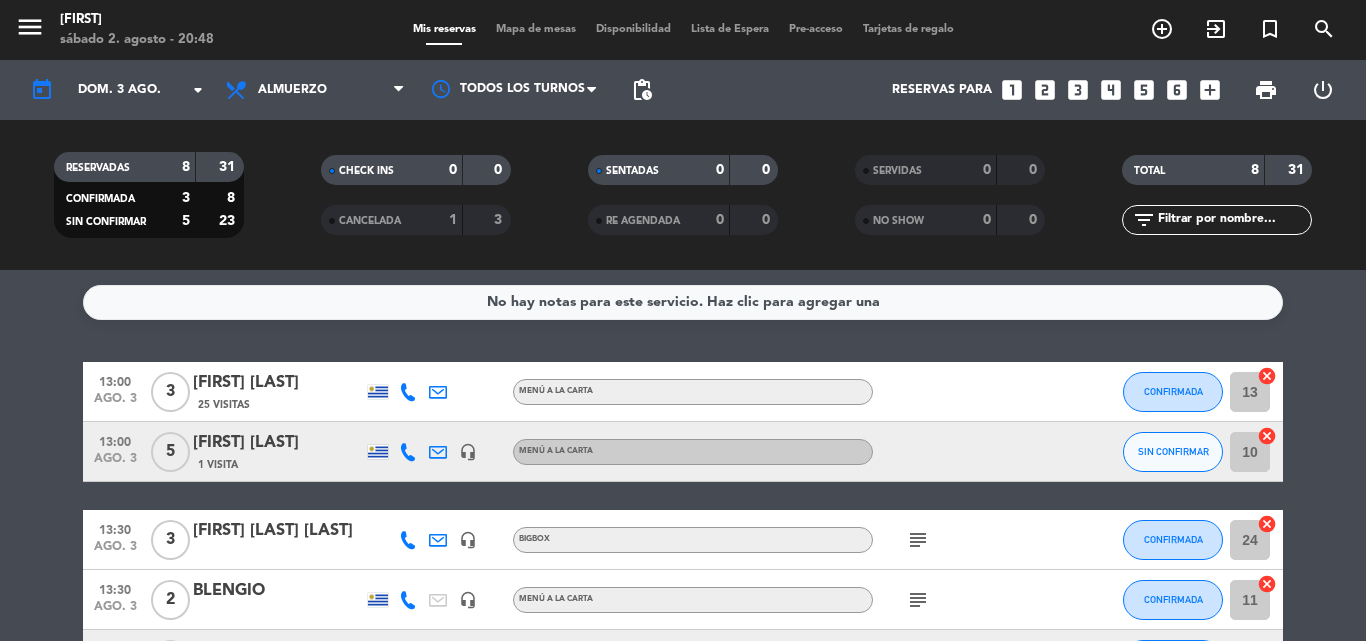 click on "Mapa de mesas" at bounding box center [536, 29] 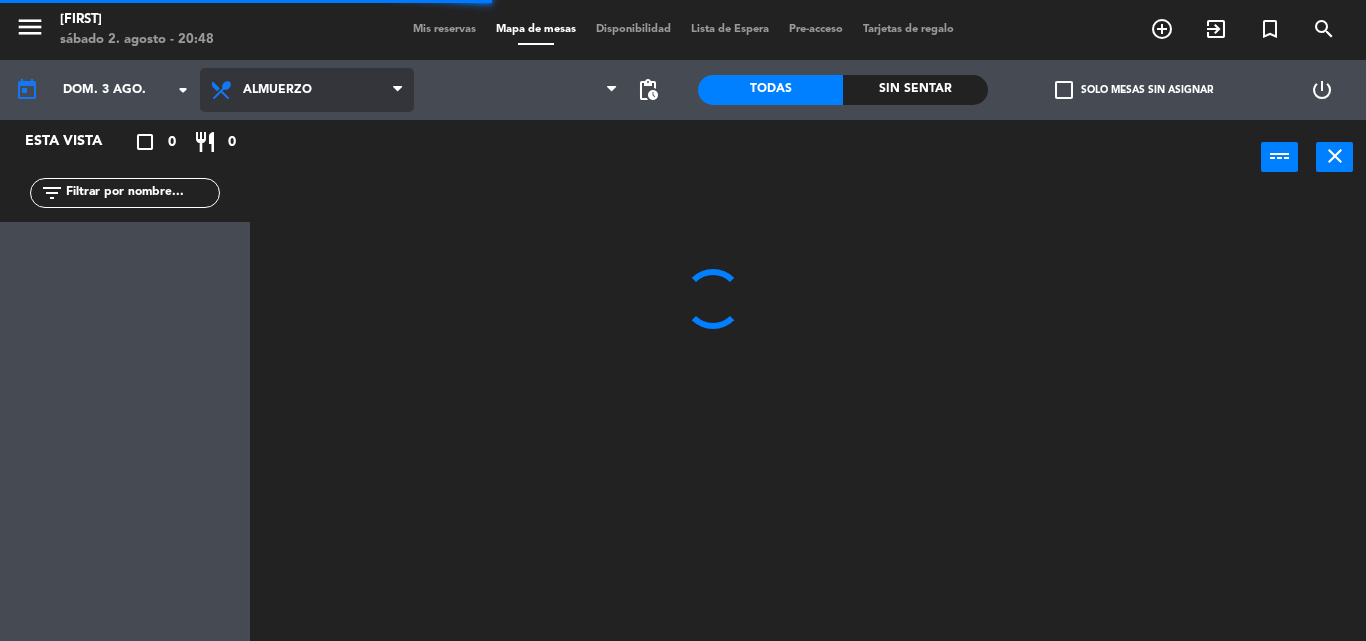 click on "Almuerzo" at bounding box center [307, 90] 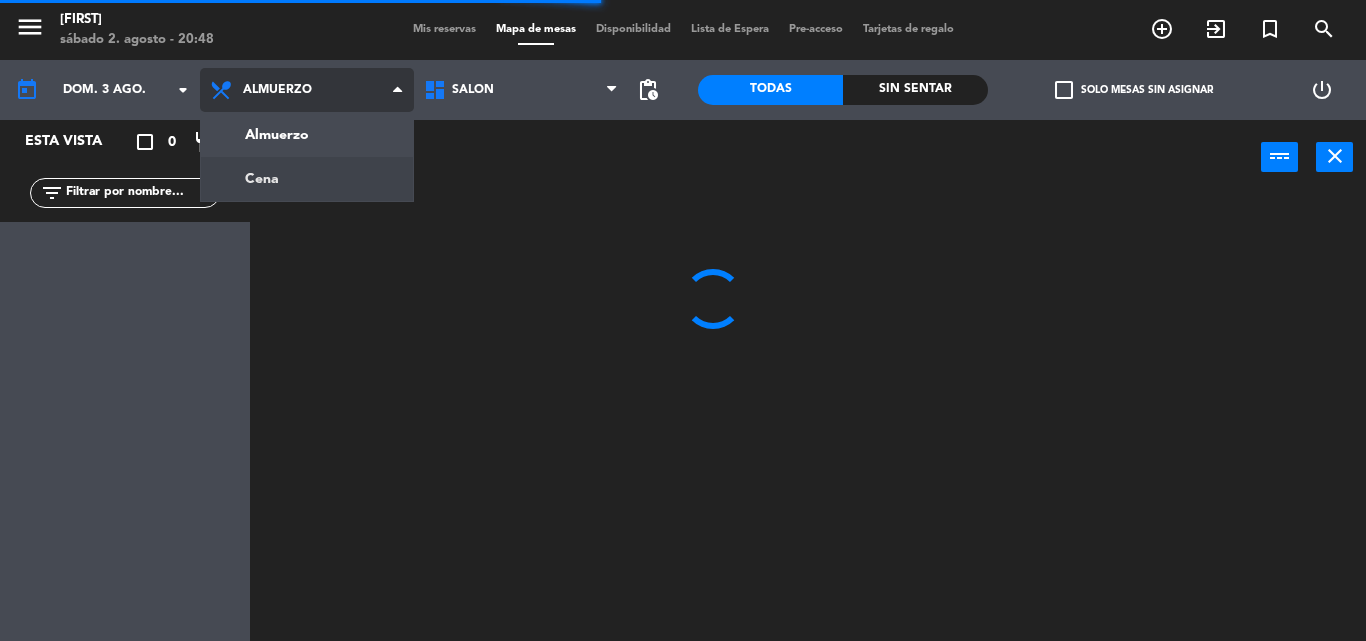 click on "menu Francis sábado 2. agosto - 20:48 Mis reservas Mapa de mesas Disponibilidad Lista de Espera Pre-acceso Tarjetas de regalo add_circle_outline exit_to_app turned_in_not search today dom. 3 ago. arrow_drop_down Almuerzo Cena Almuerzo Almuerzo Cena Salón Salón Salón pending_actions Todas Sin sentar check_box_outline_blank Solo mesas sin asignar power_settings_new Esta vista crop_square 0 restaurant 0 filter_list power_input close" 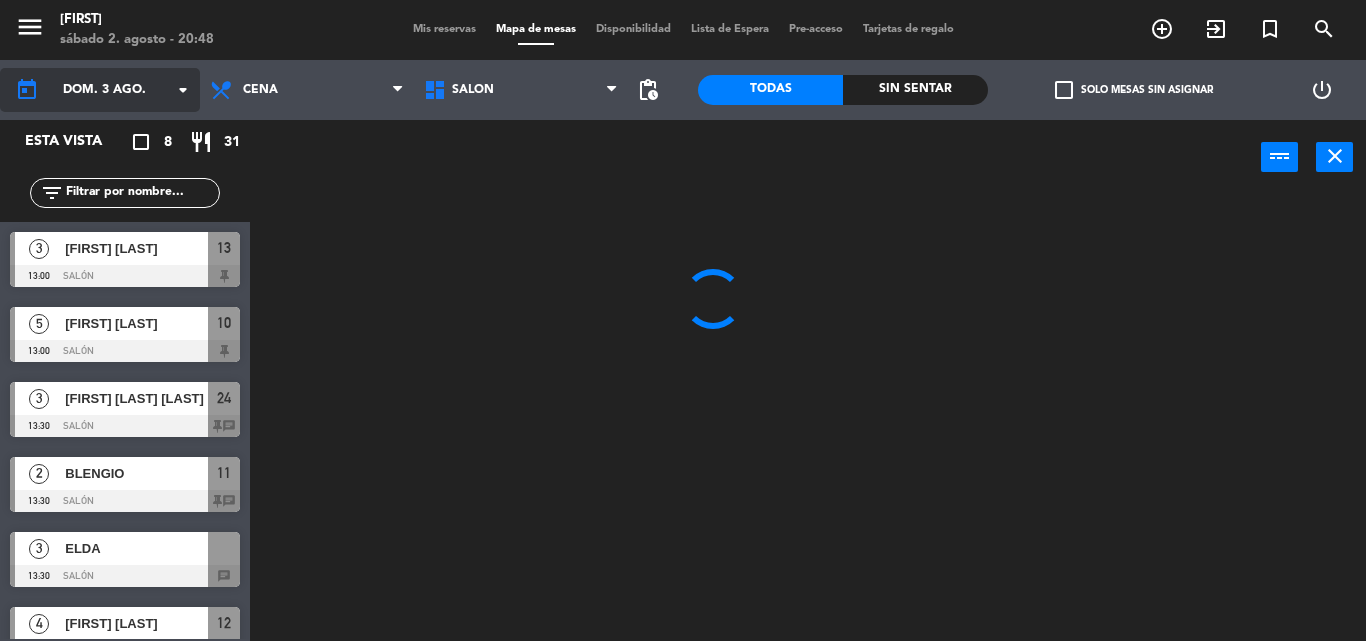 click on "dom. 3 ago." 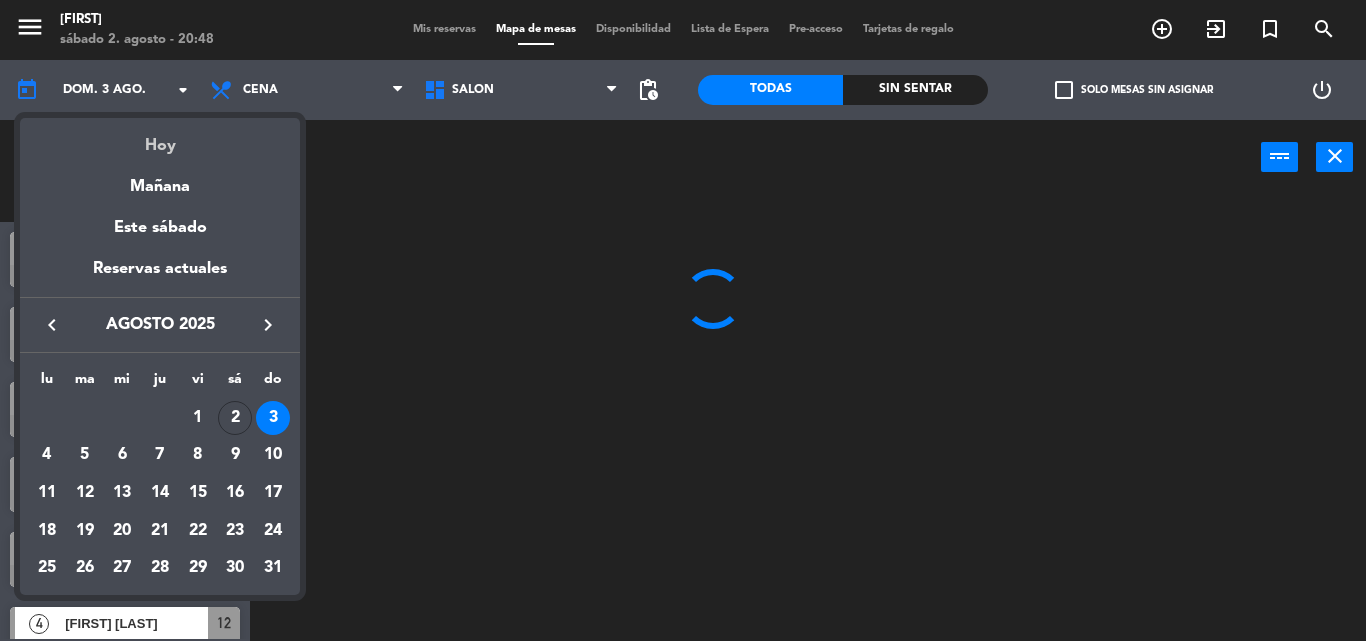 click on "Hoy" at bounding box center (160, 138) 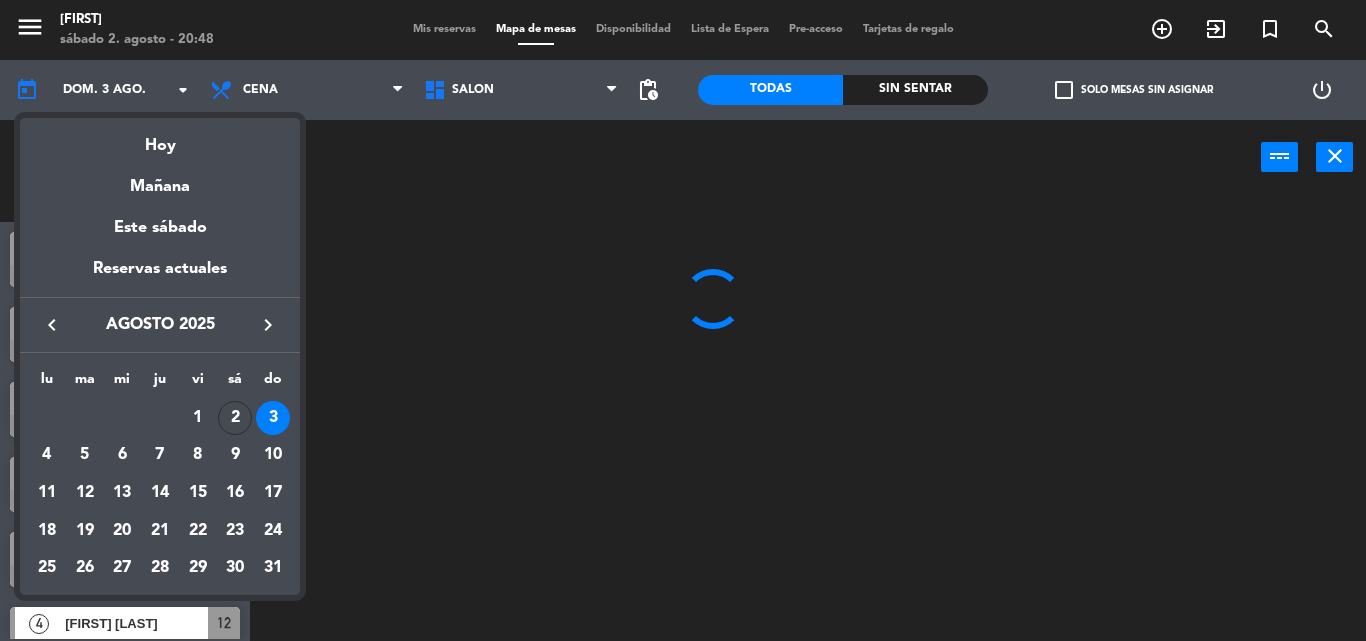 type on "sáb. 2 ago." 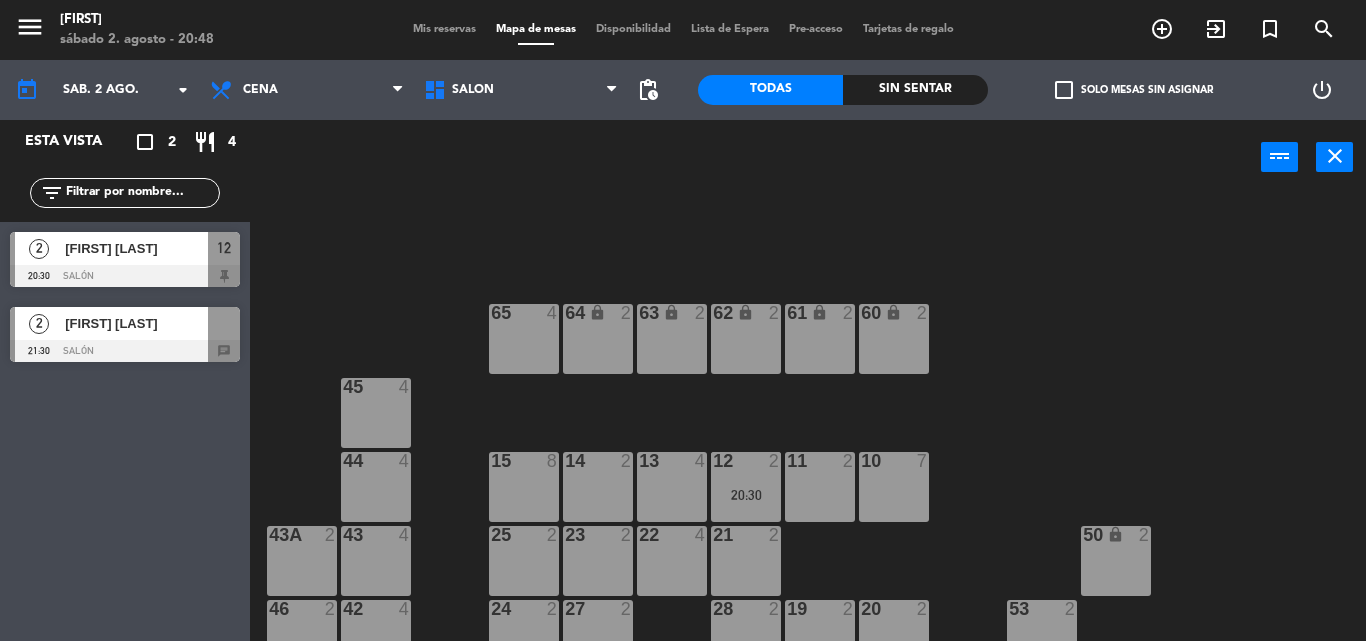 click on "Mis reservas" at bounding box center [444, 29] 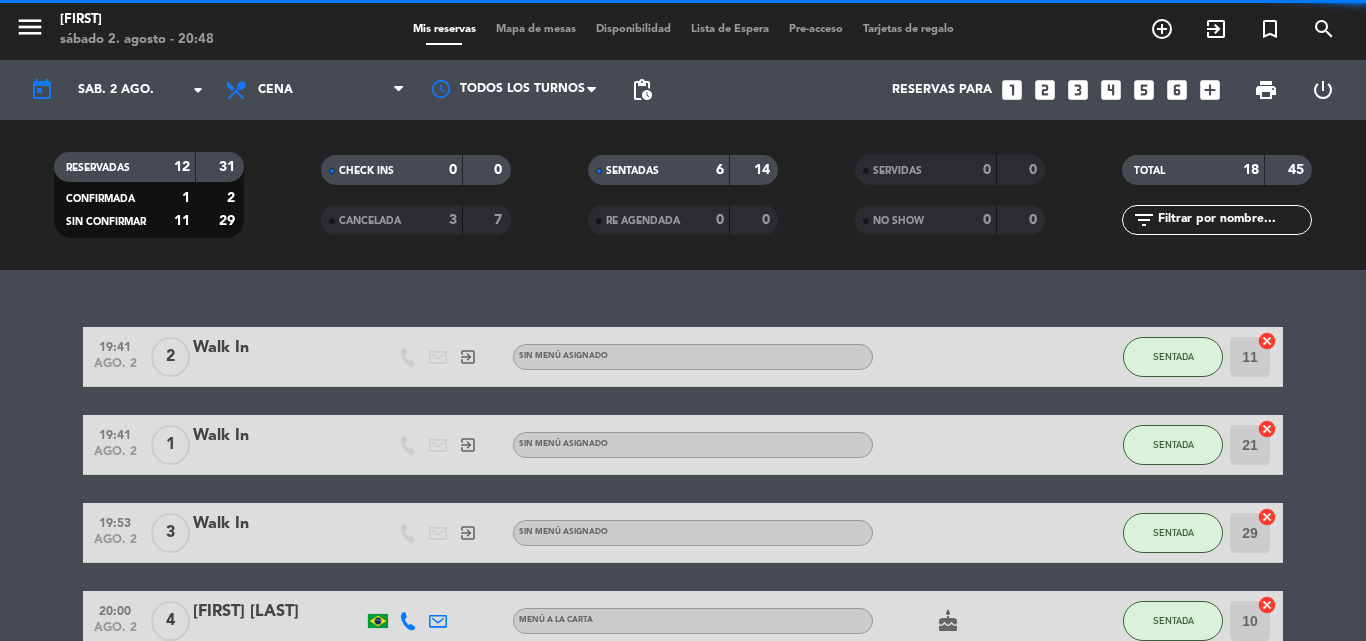 click on "looks_4" at bounding box center (1111, 90) 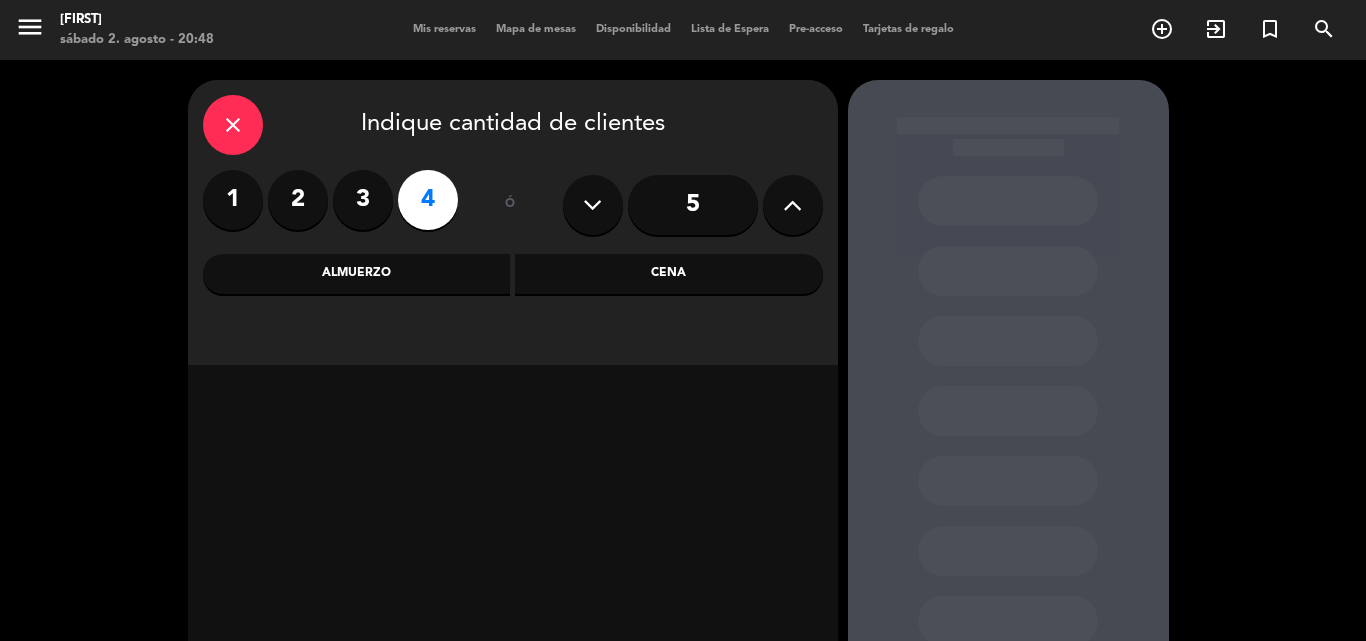 click on "Cena" at bounding box center (669, 274) 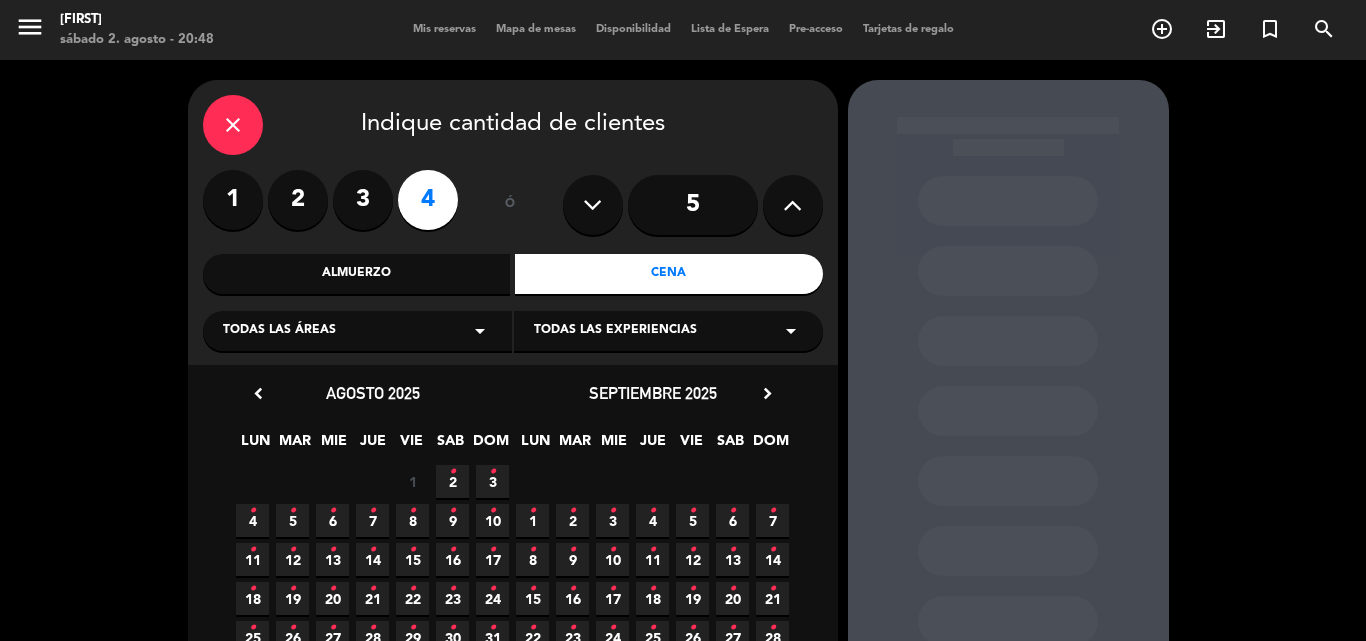 click on "2  •" at bounding box center [452, 481] 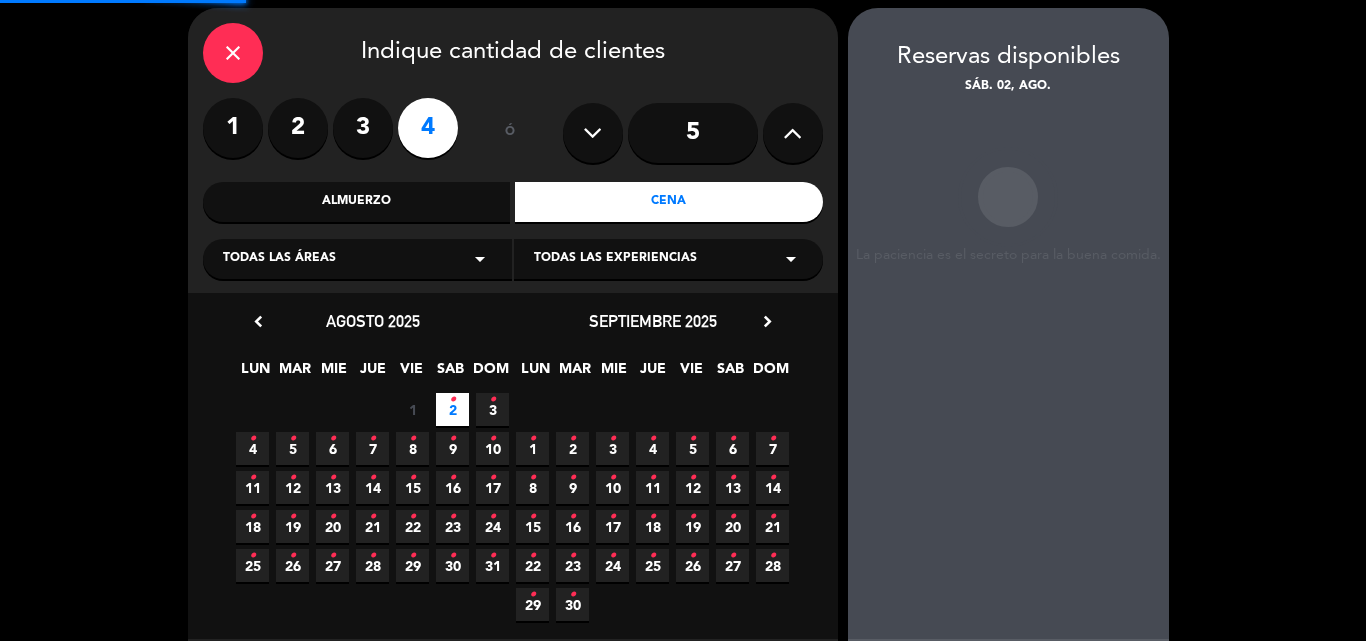 scroll, scrollTop: 80, scrollLeft: 0, axis: vertical 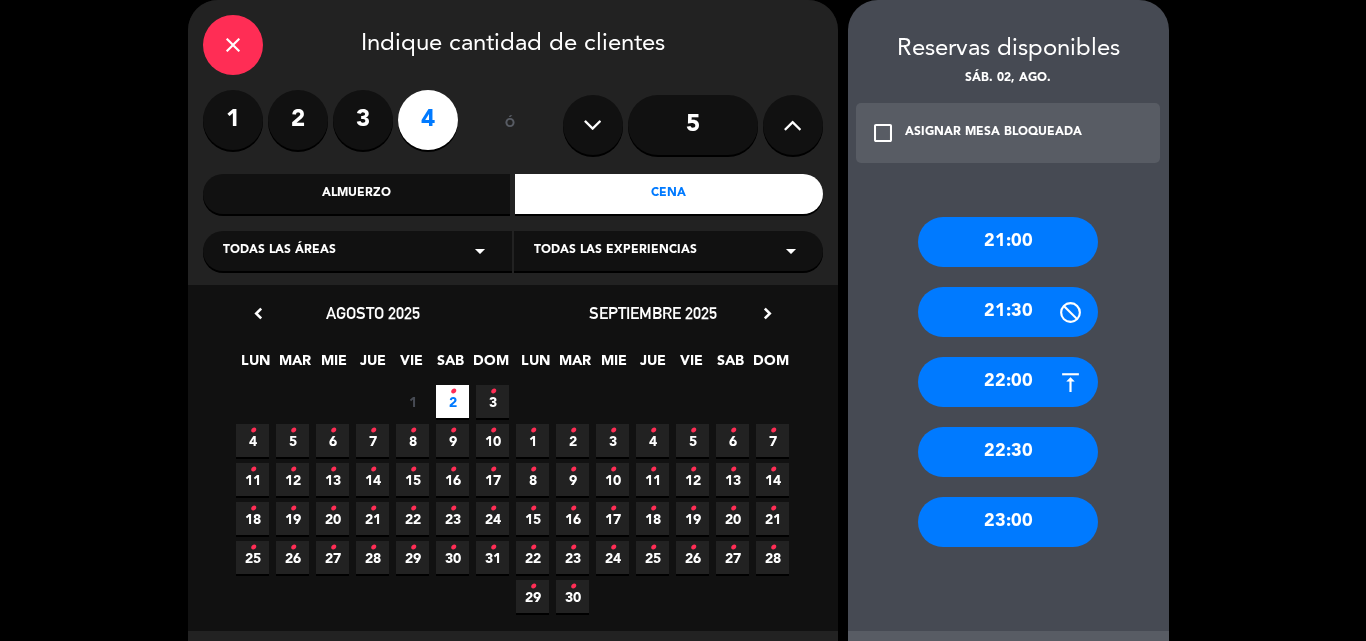click on "21:30" at bounding box center [1008, 312] 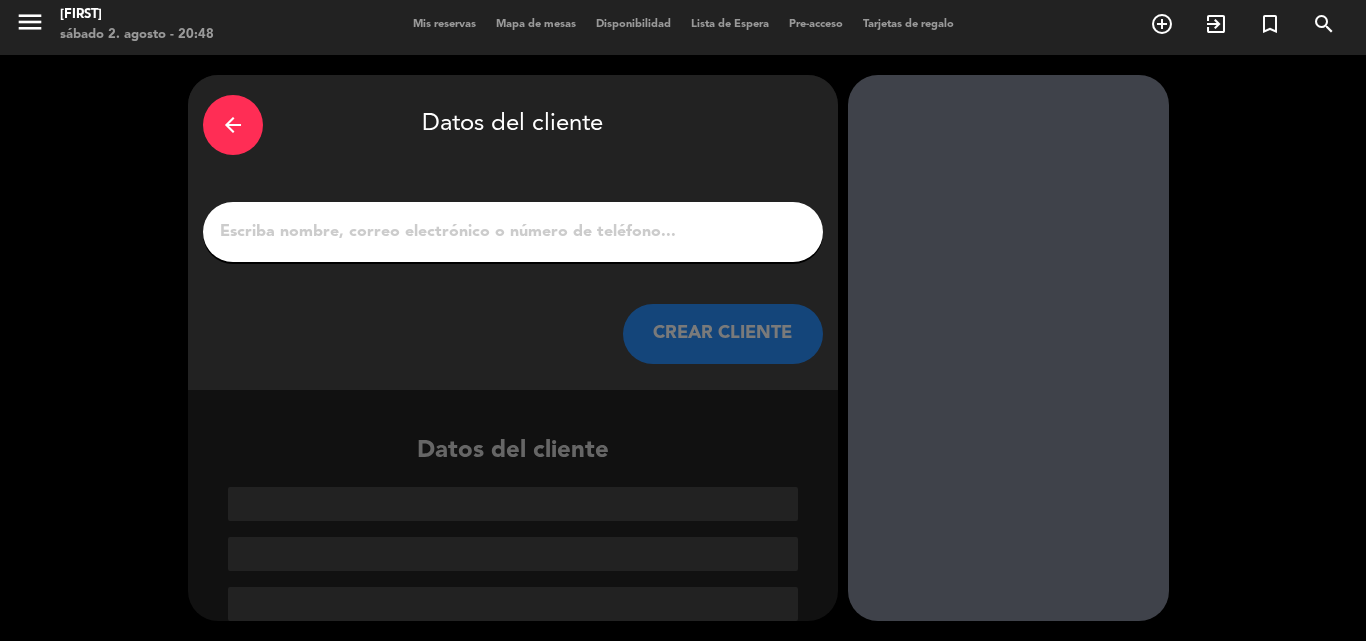 click on "1" at bounding box center (513, 232) 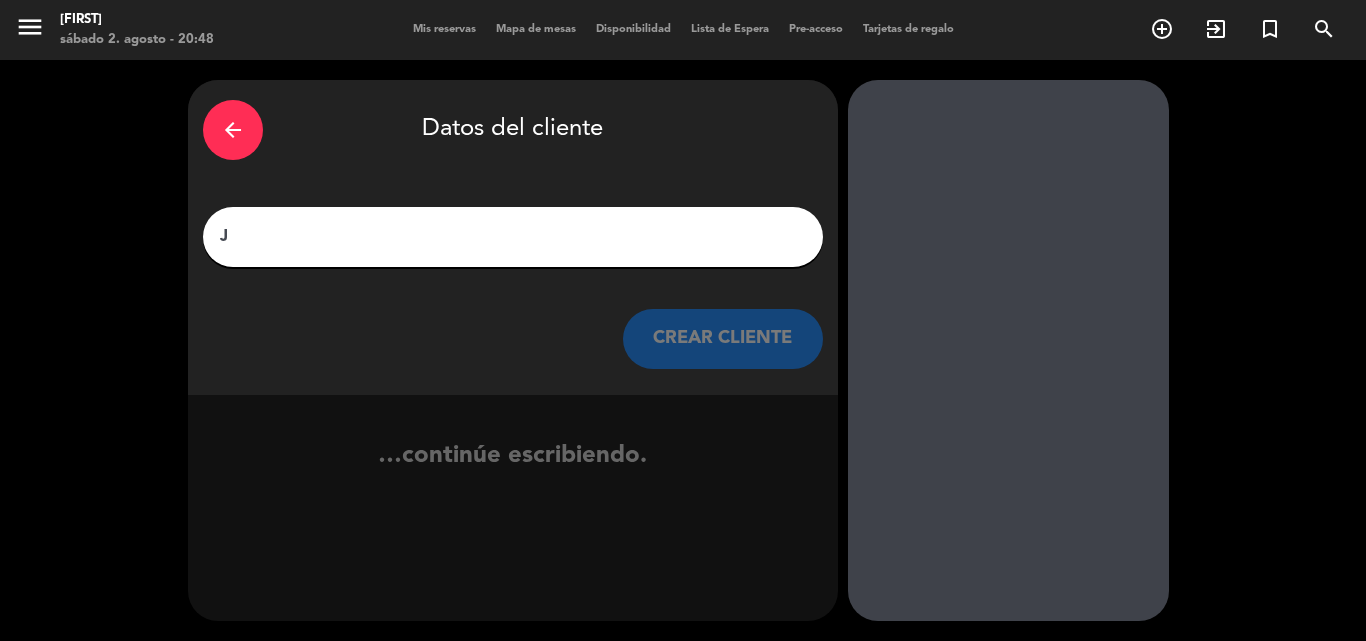 scroll, scrollTop: 0, scrollLeft: 0, axis: both 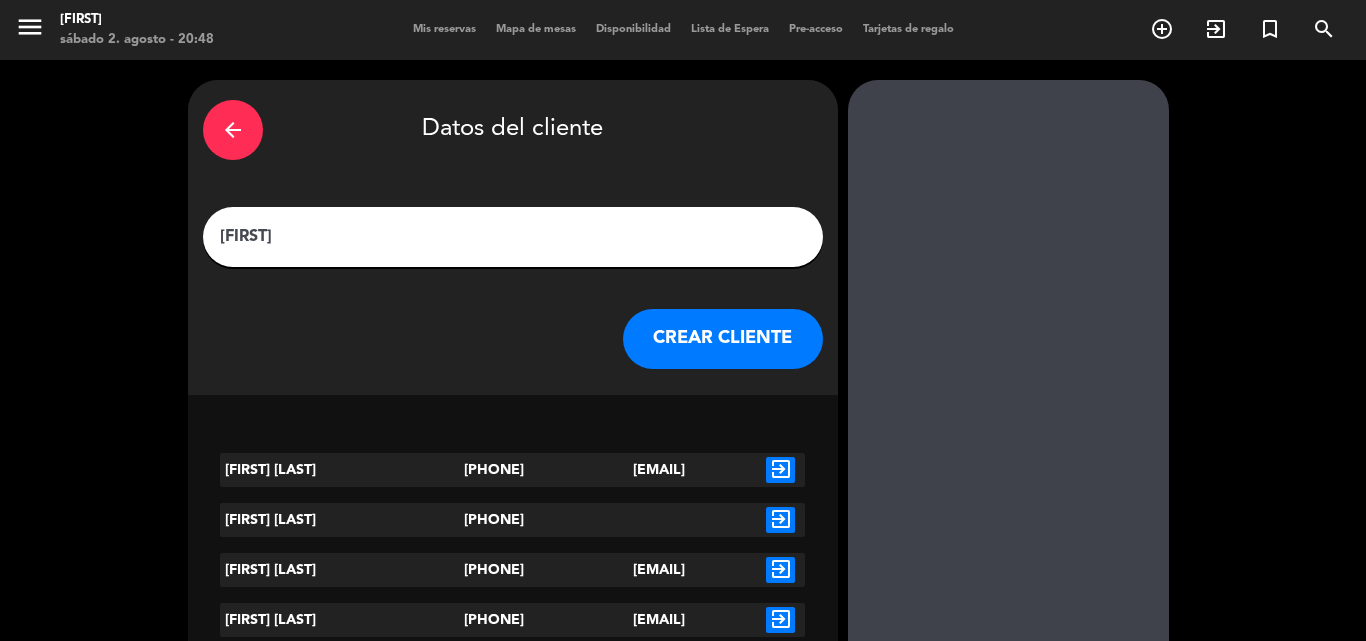 type on "[FIRST]" 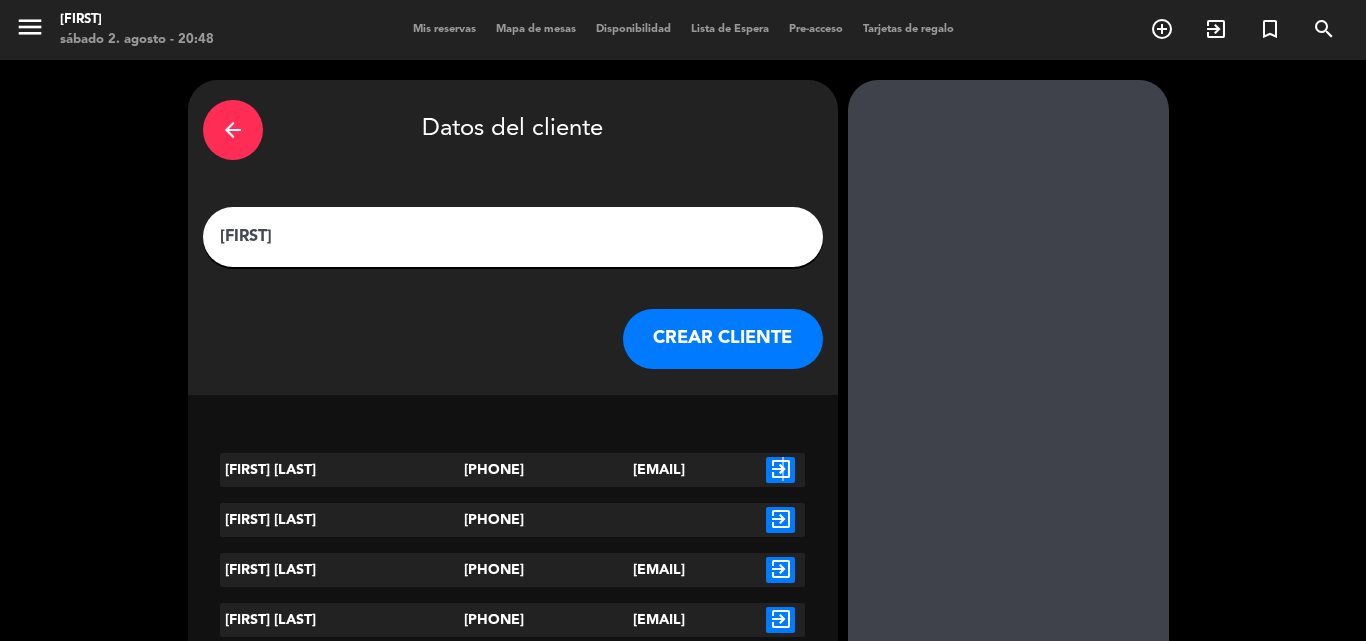 click on "exit_to_app" at bounding box center [780, 470] 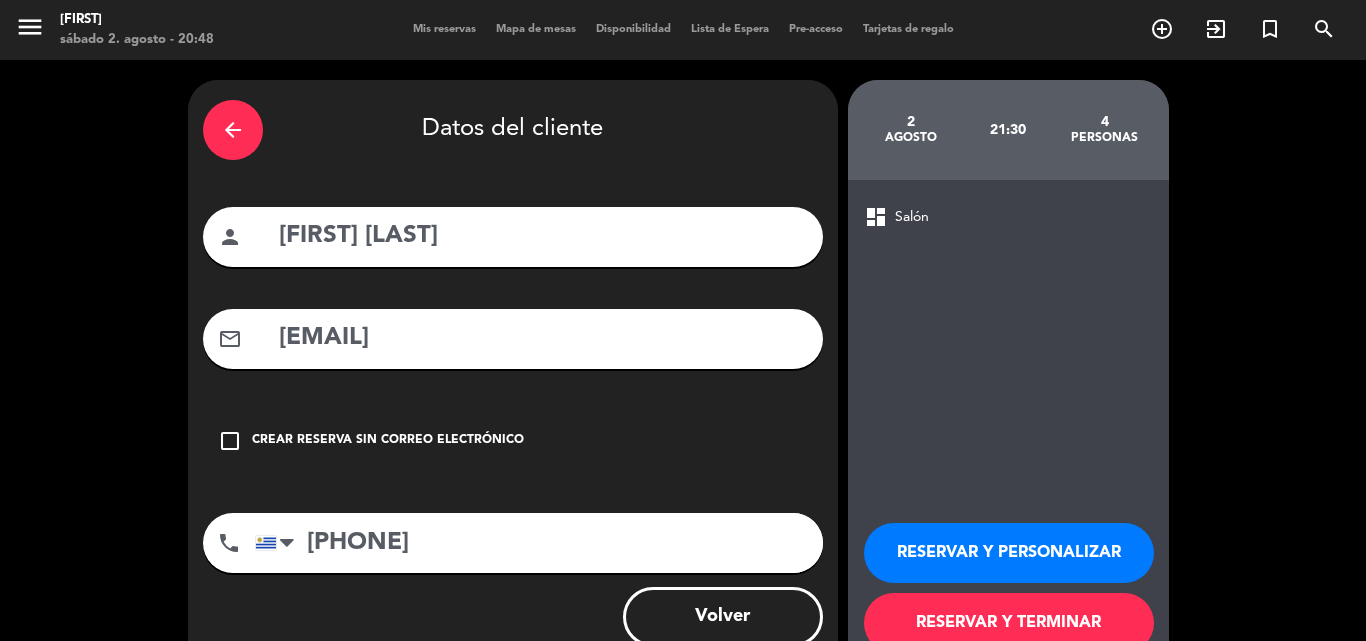 click on "RESERVAR Y PERSONALIZAR" at bounding box center [1009, 553] 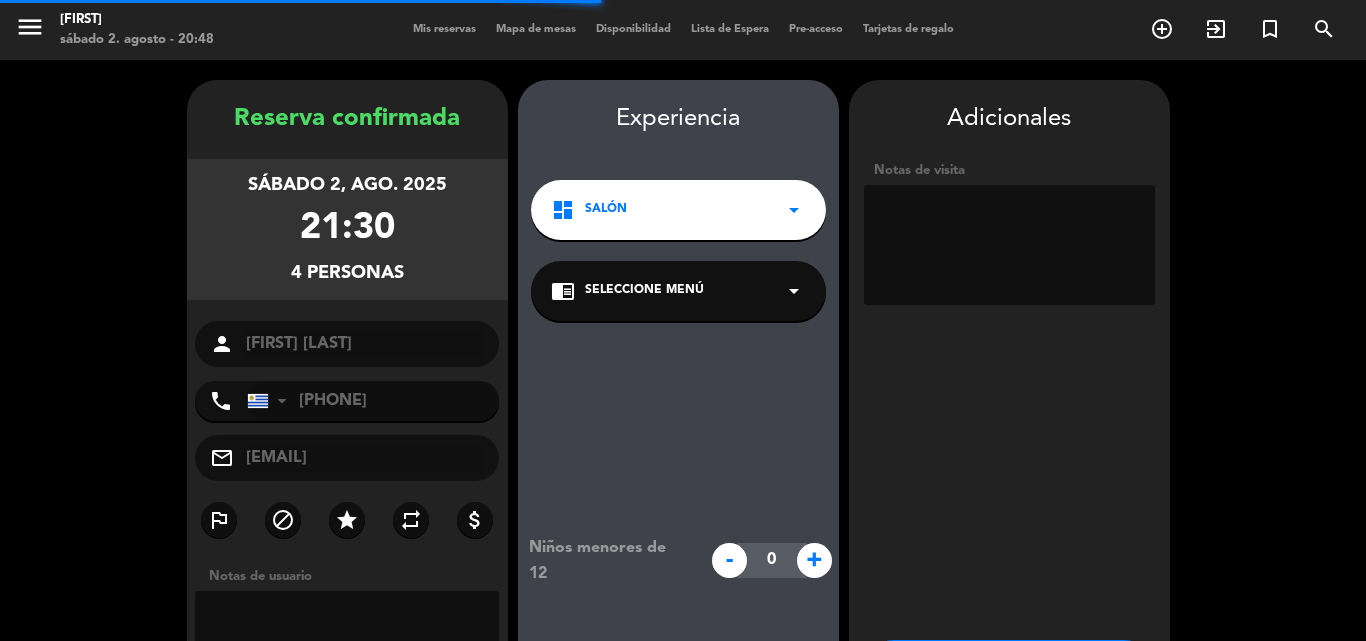 scroll, scrollTop: 80, scrollLeft: 0, axis: vertical 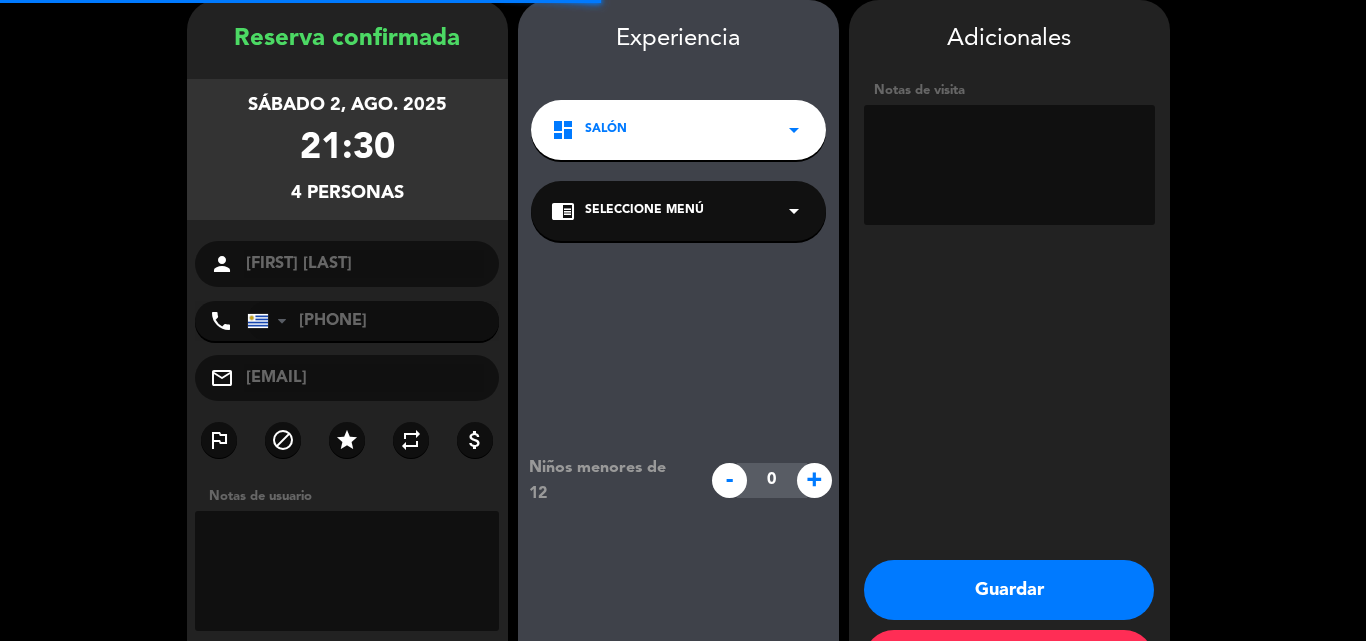 click on "chrome_reader_mode   Seleccione Menú   arrow_drop_down" at bounding box center (678, 211) 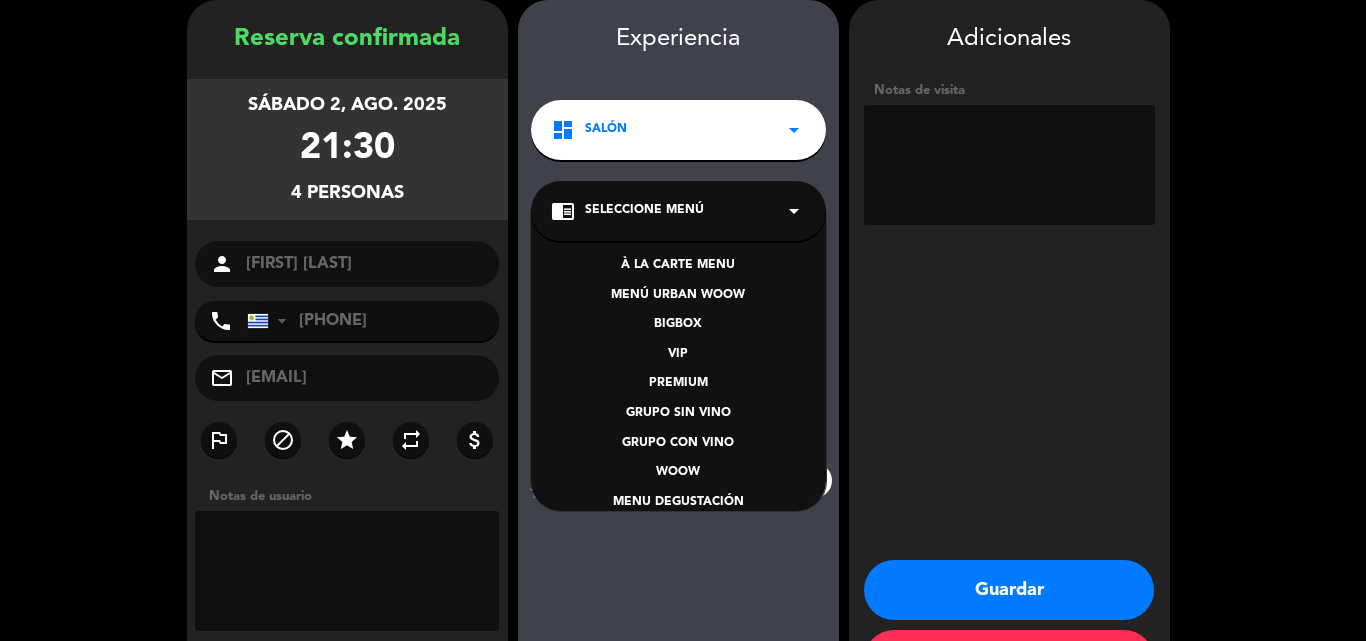 drag, startPoint x: 698, startPoint y: 265, endPoint x: 757, endPoint y: 240, distance: 64.07808 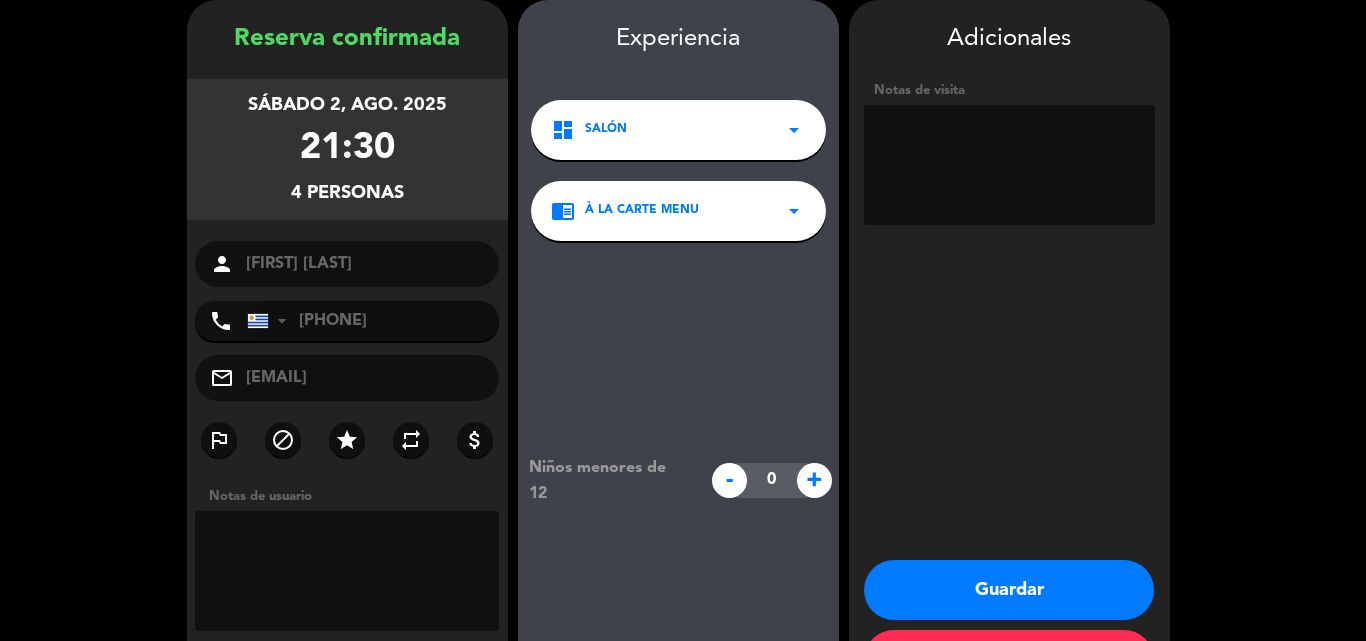 click at bounding box center [1009, 165] 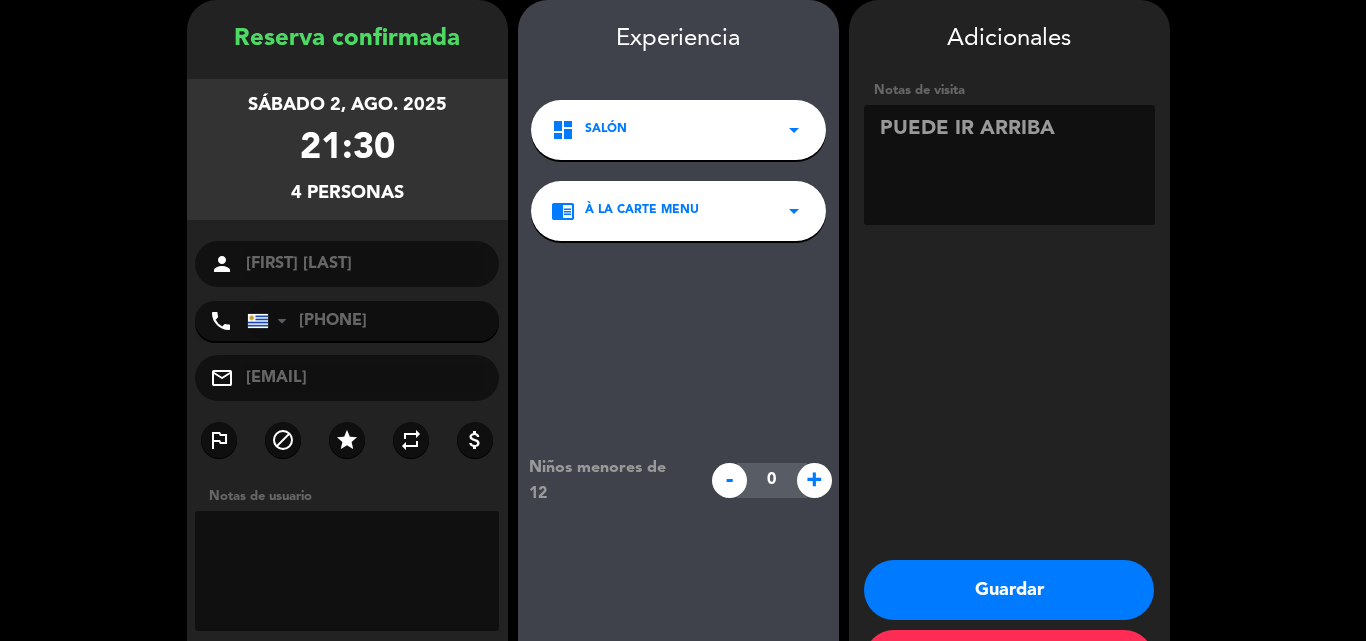 type on "PUEDE IR ARRIBA" 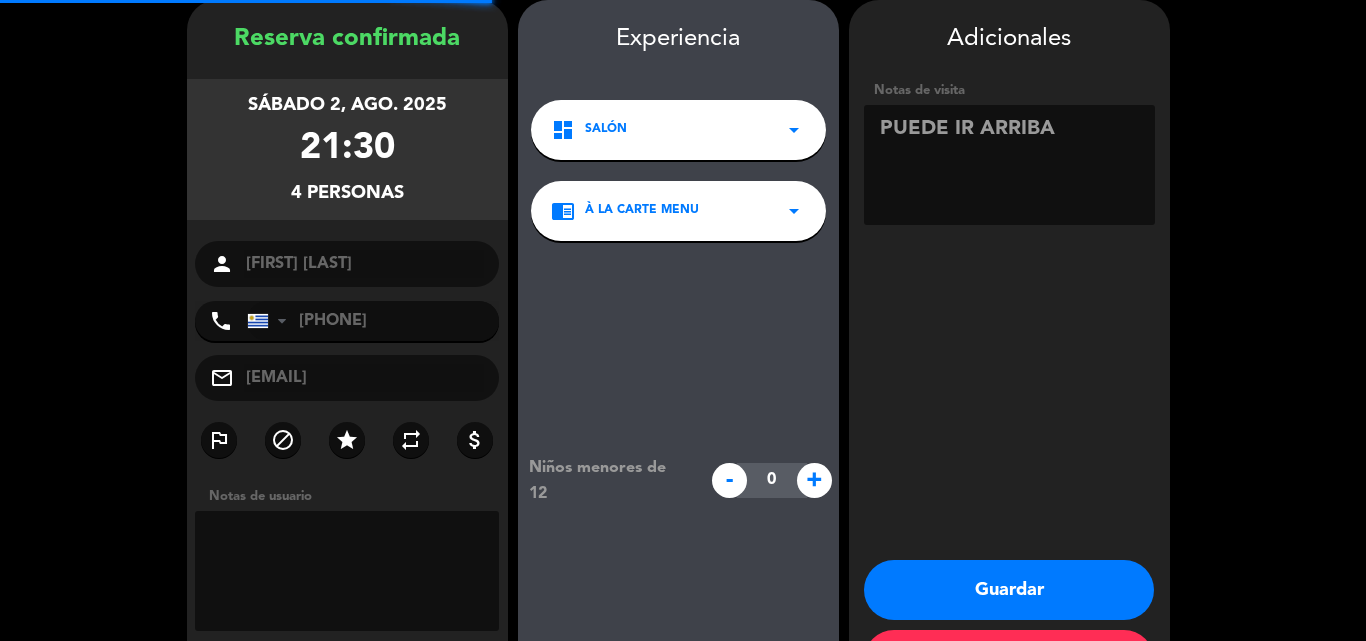 scroll, scrollTop: 0, scrollLeft: 0, axis: both 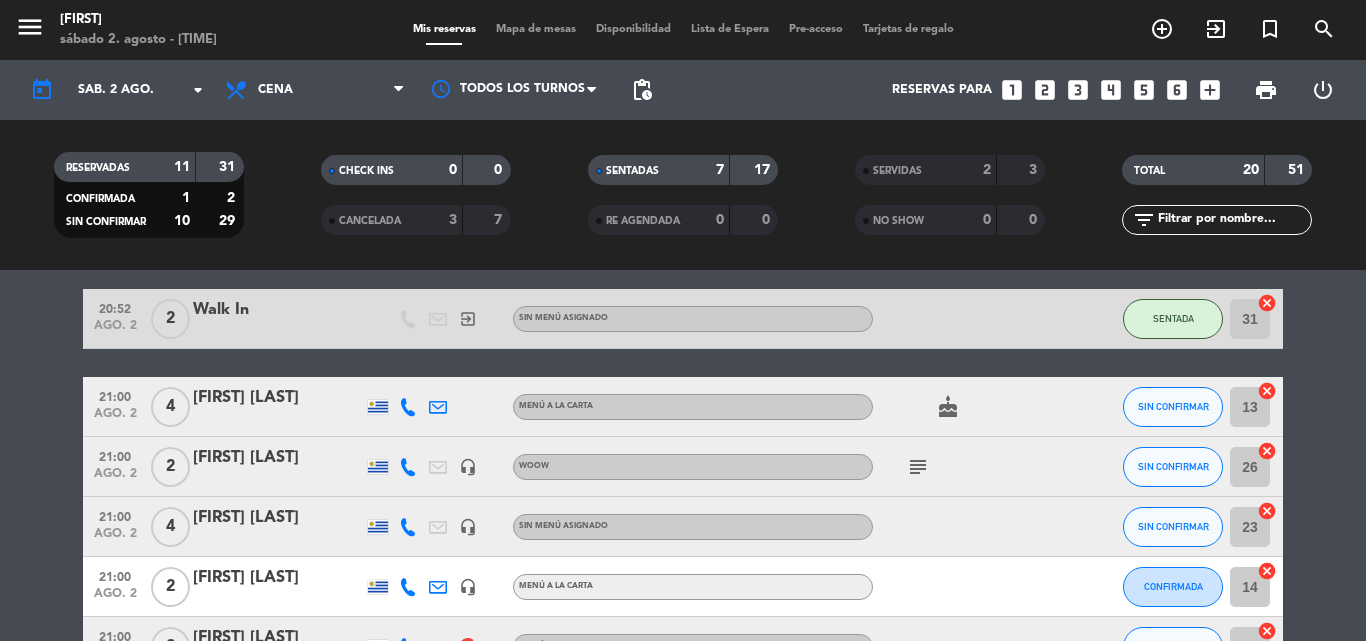 click on "subject" 